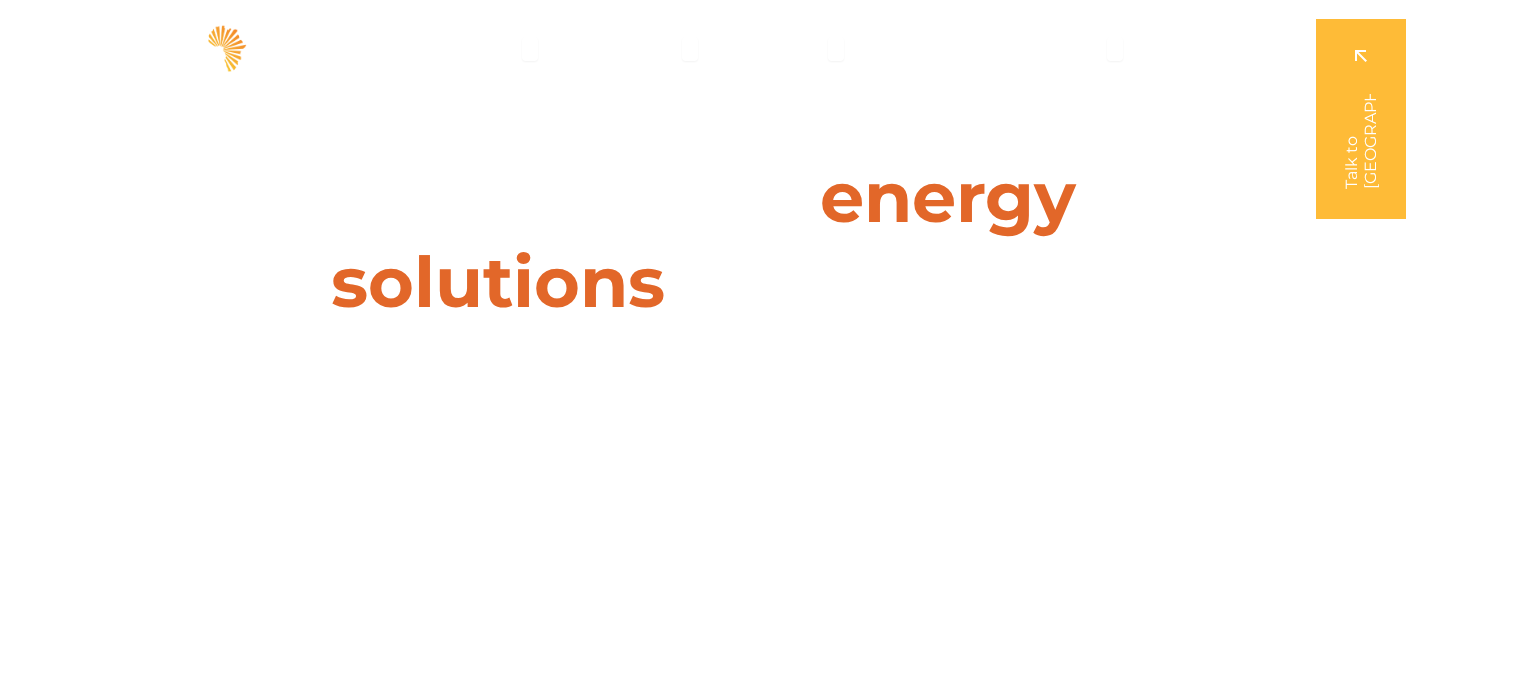 scroll, scrollTop: 0, scrollLeft: 0, axis: both 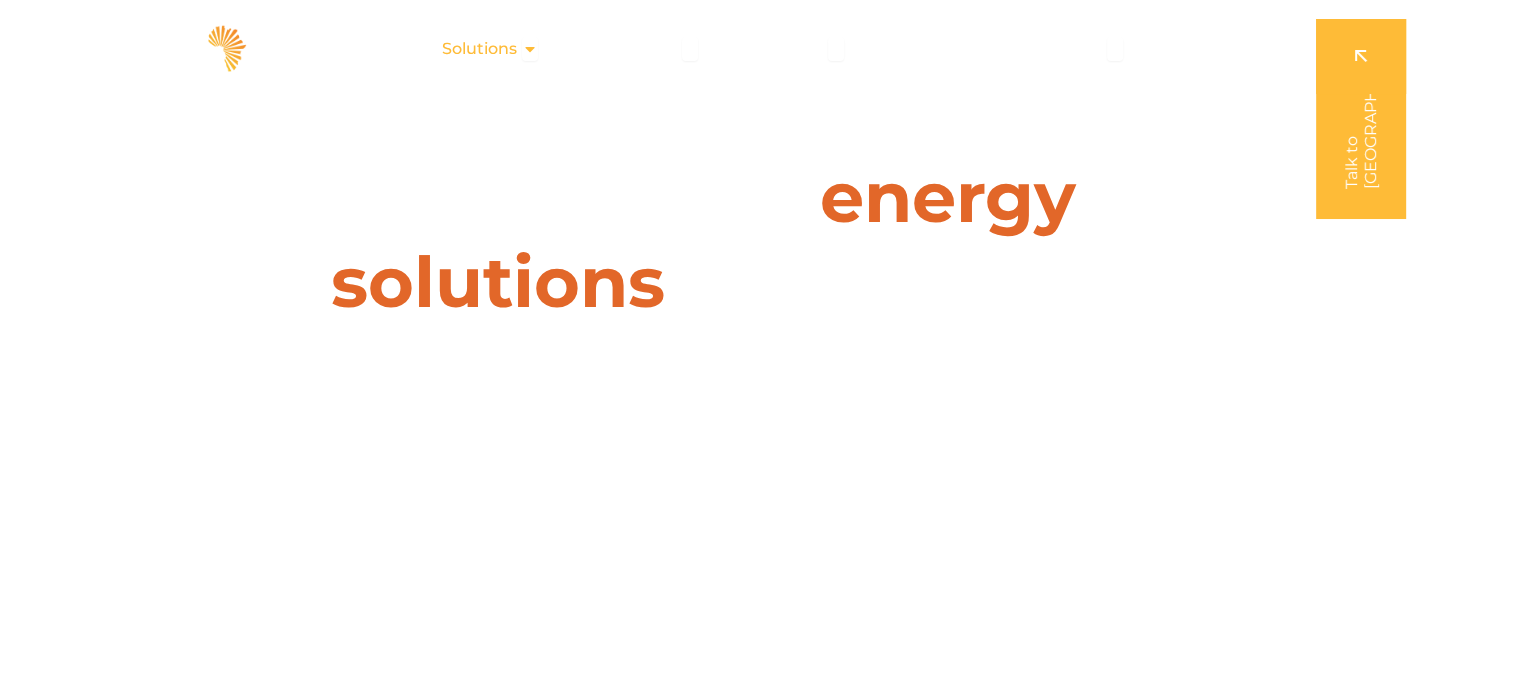 click at bounding box center [530, 49] 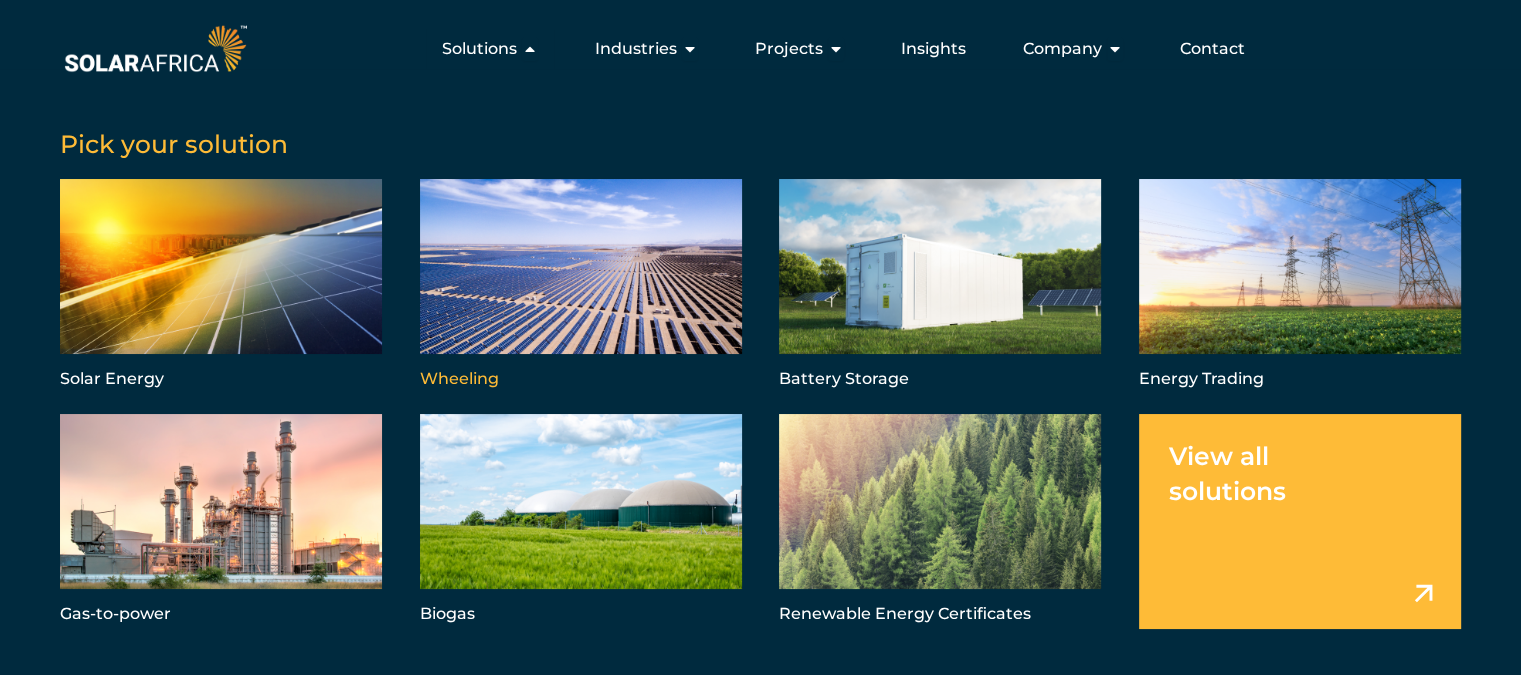 click at bounding box center [581, 286] 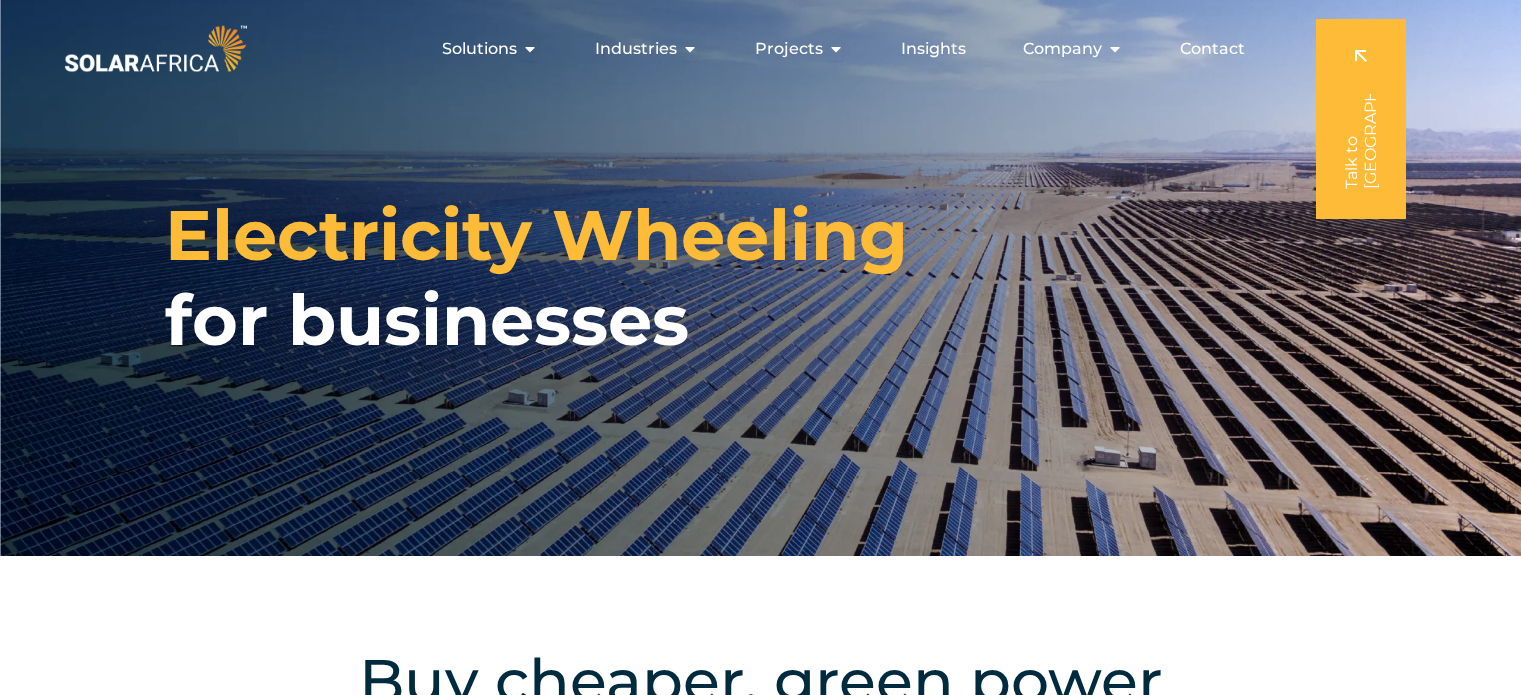 scroll, scrollTop: 0, scrollLeft: 0, axis: both 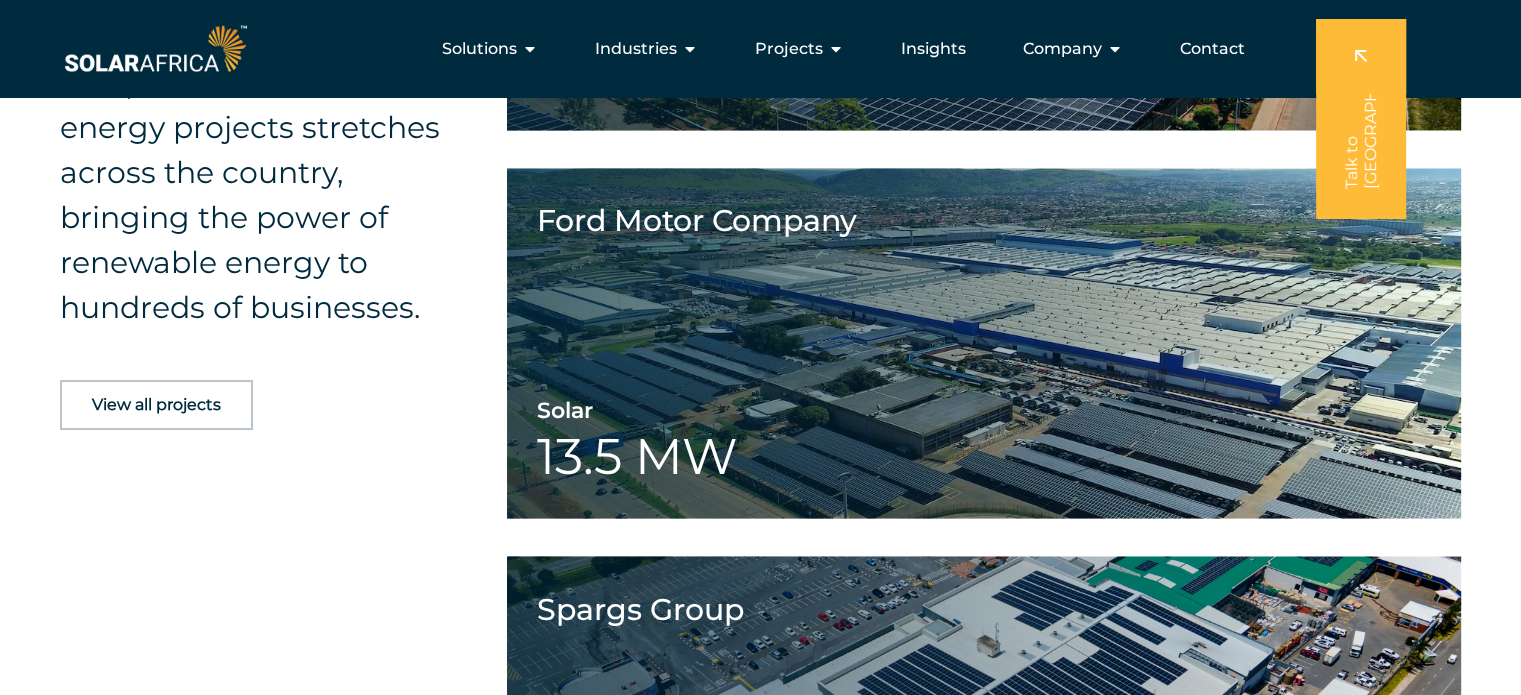 click on "View all projects" at bounding box center (156, 405) 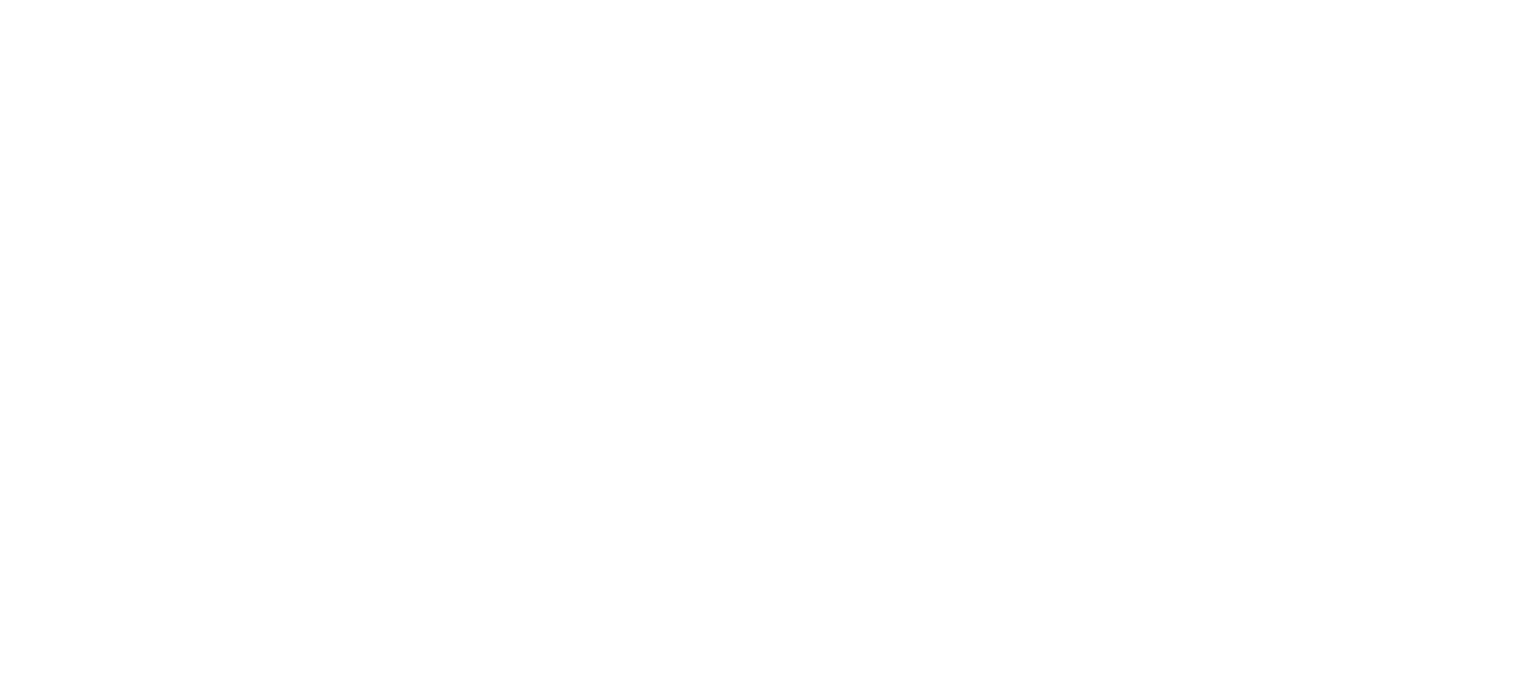 scroll, scrollTop: 0, scrollLeft: 0, axis: both 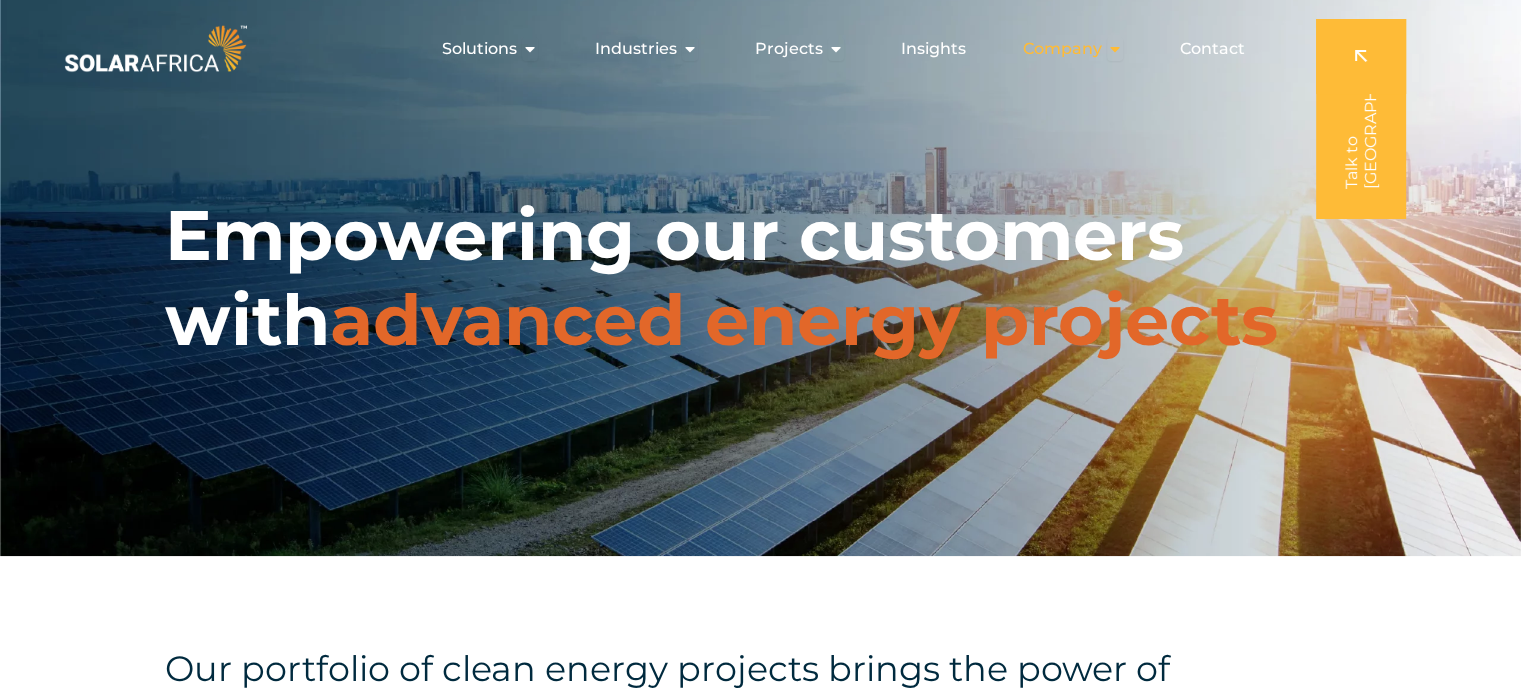 click on "Company" at bounding box center (1062, 49) 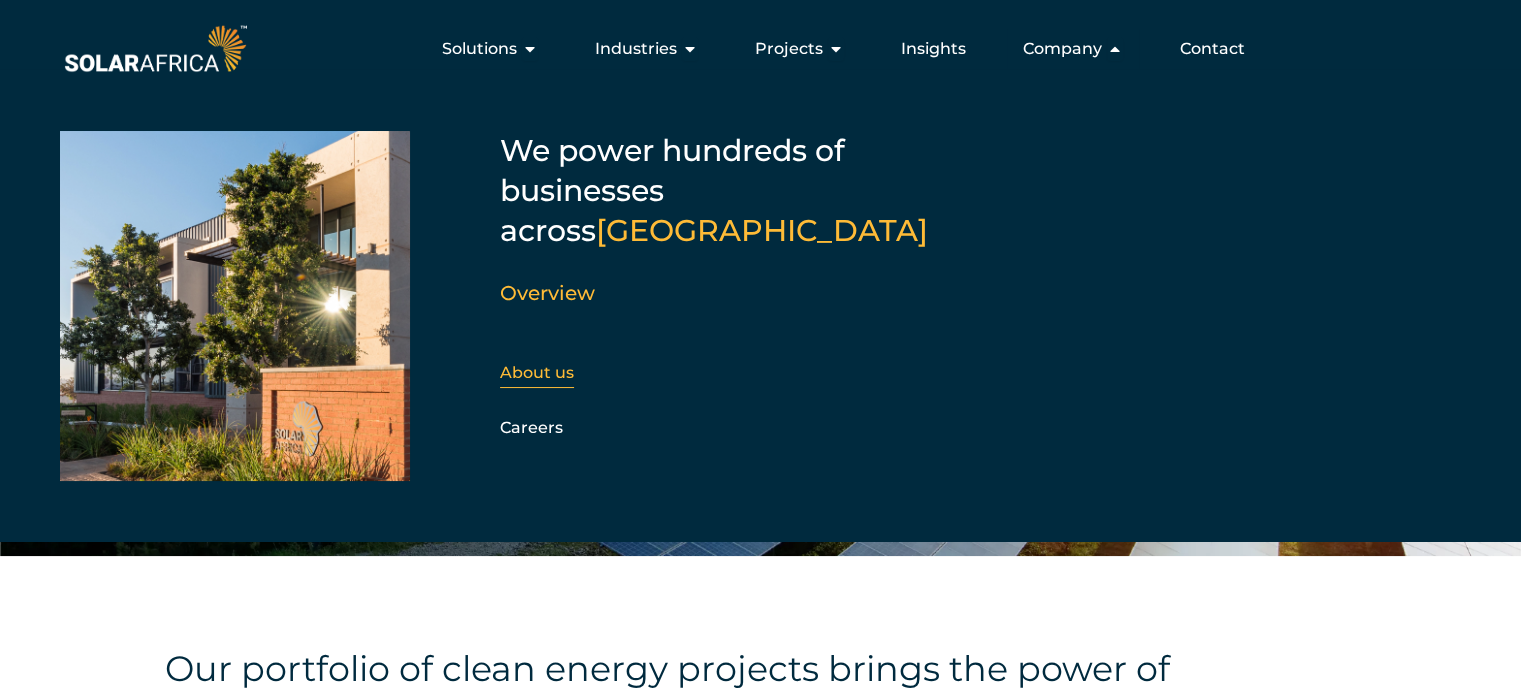 click on "About us" at bounding box center (537, 372) 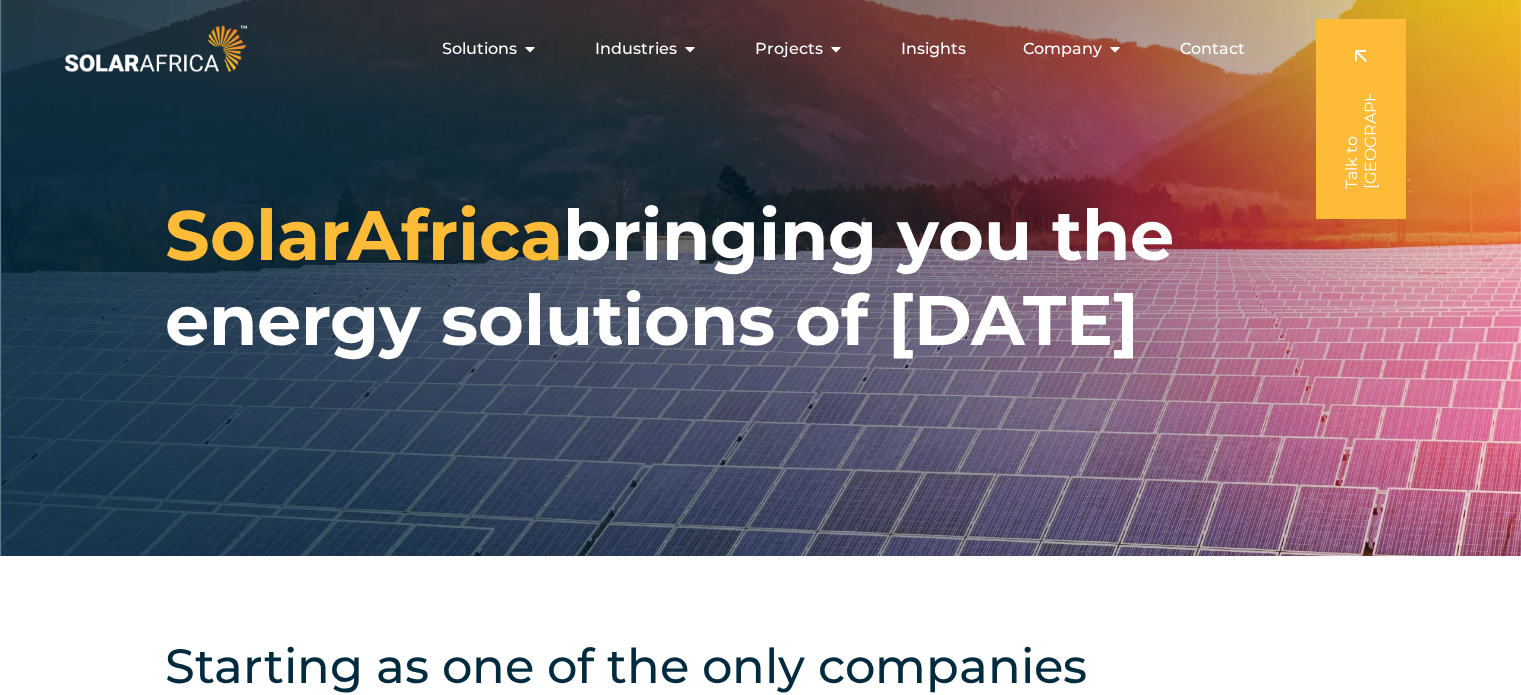 scroll, scrollTop: 0, scrollLeft: 0, axis: both 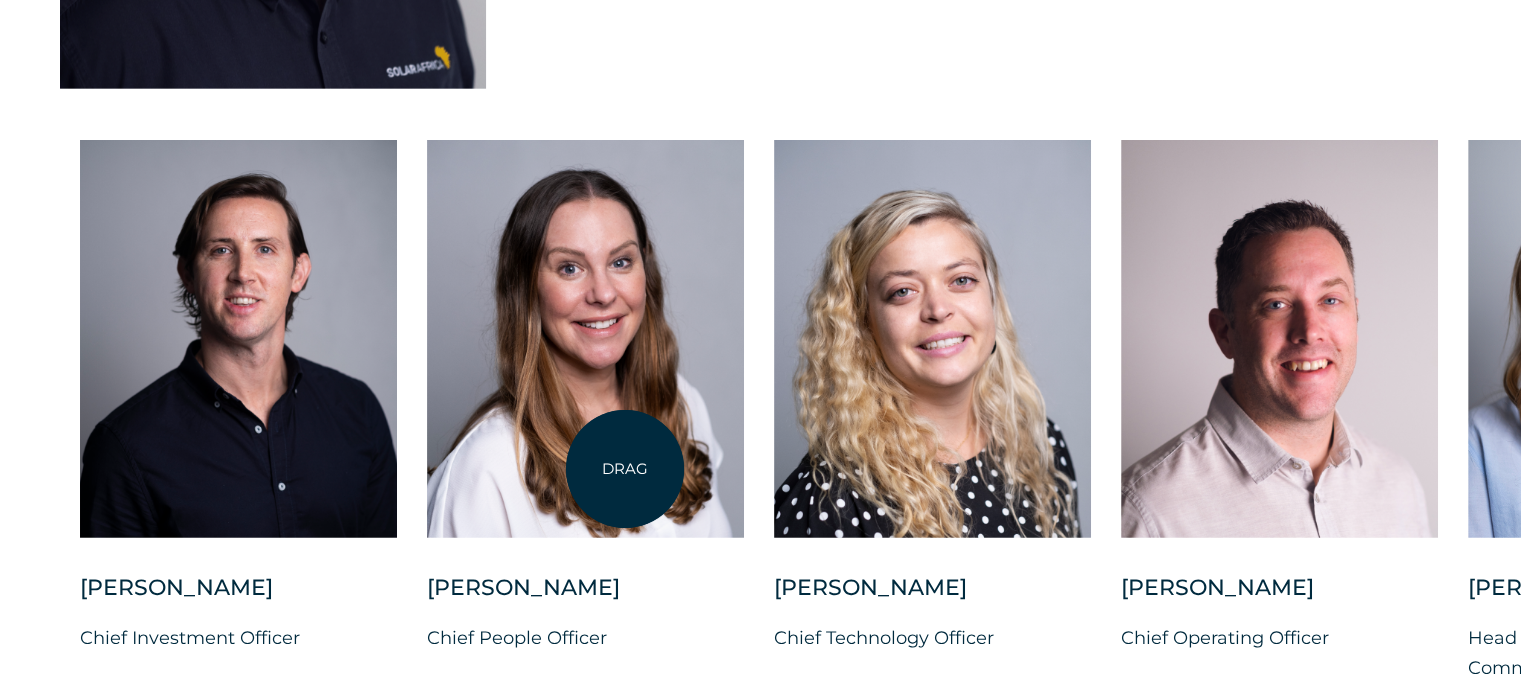 drag, startPoint x: 912, startPoint y: 311, endPoint x: 625, endPoint y: 469, distance: 327.61716 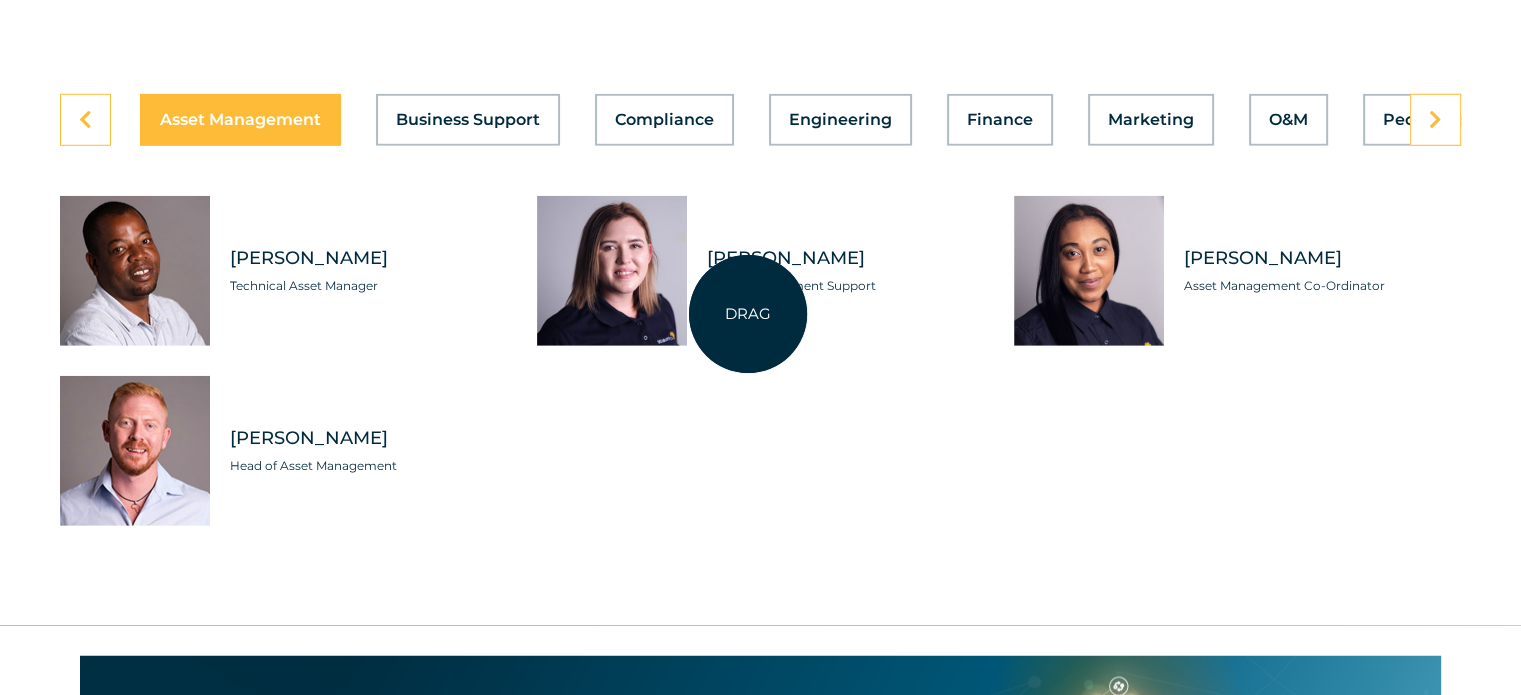 scroll, scrollTop: 5700, scrollLeft: 0, axis: vertical 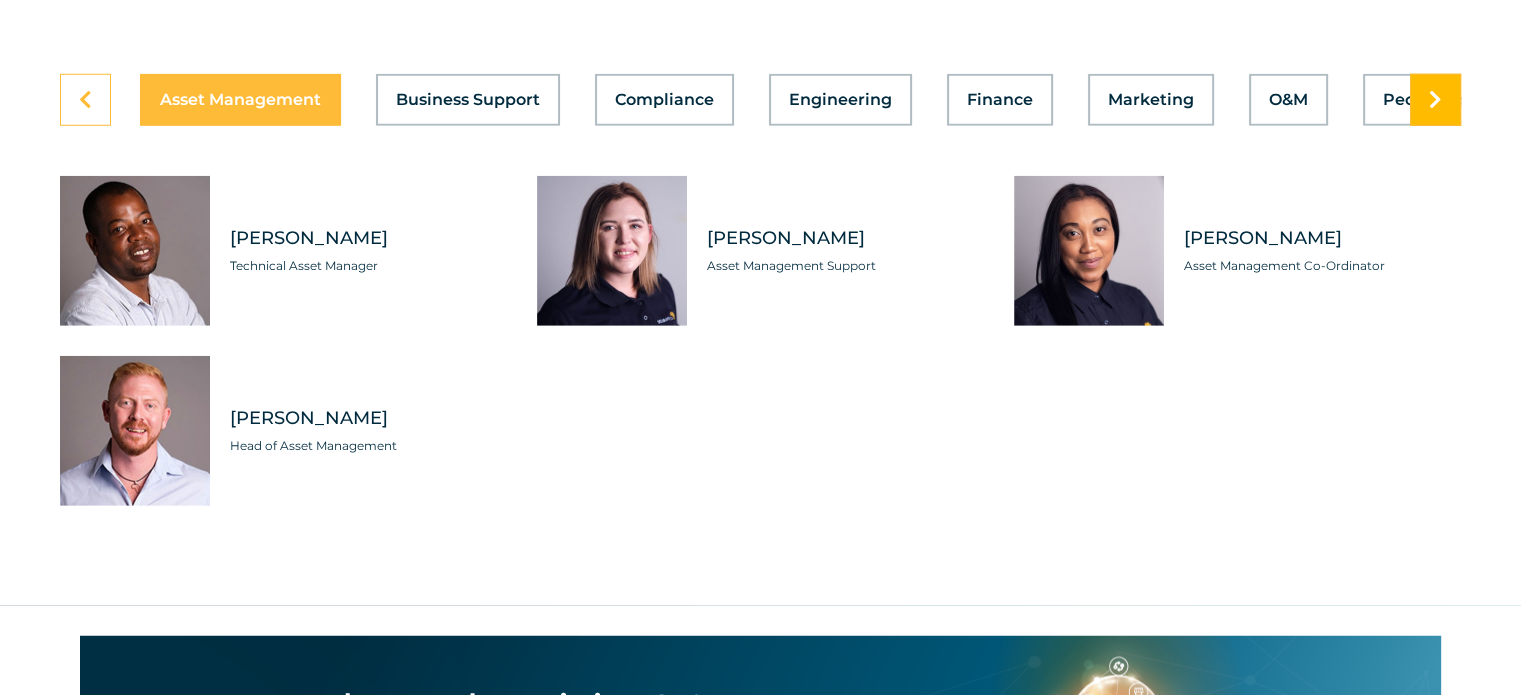 click at bounding box center (1435, 100) 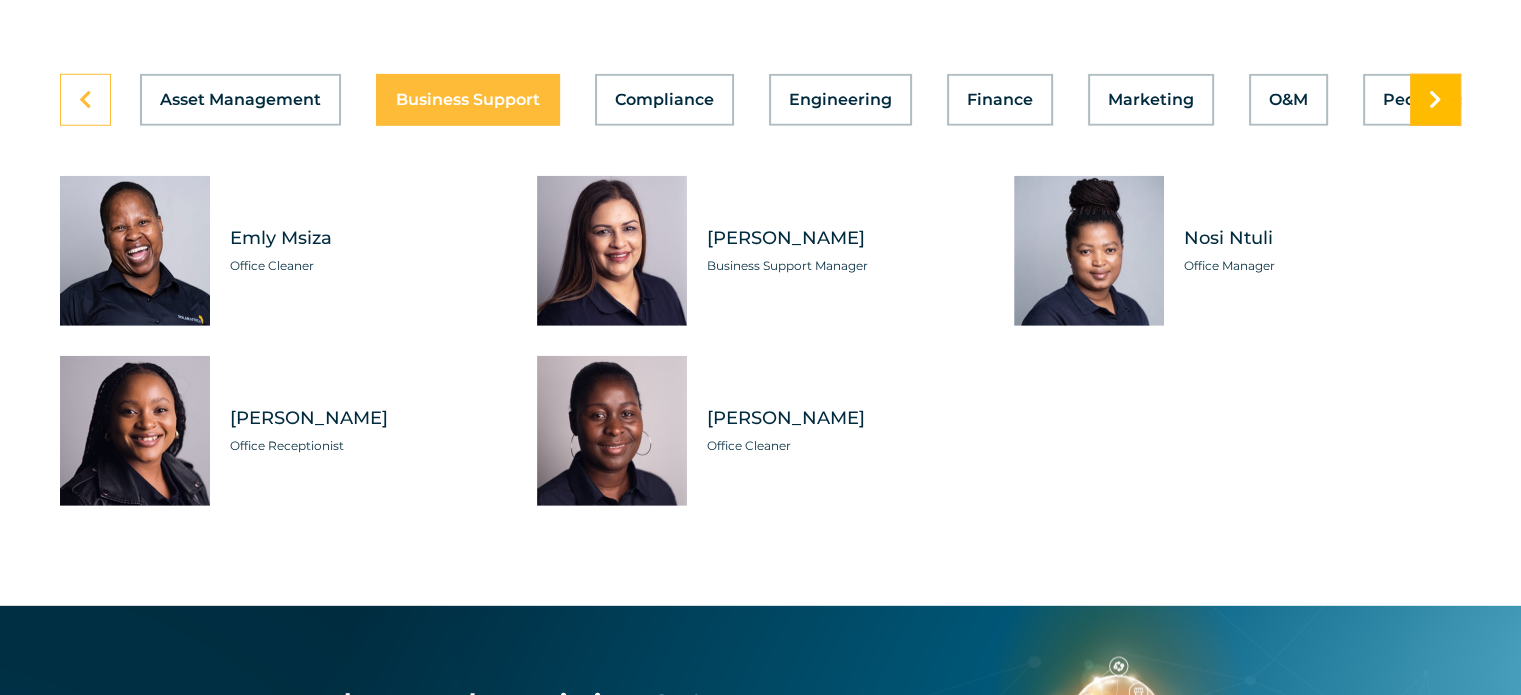 click at bounding box center (1435, 100) 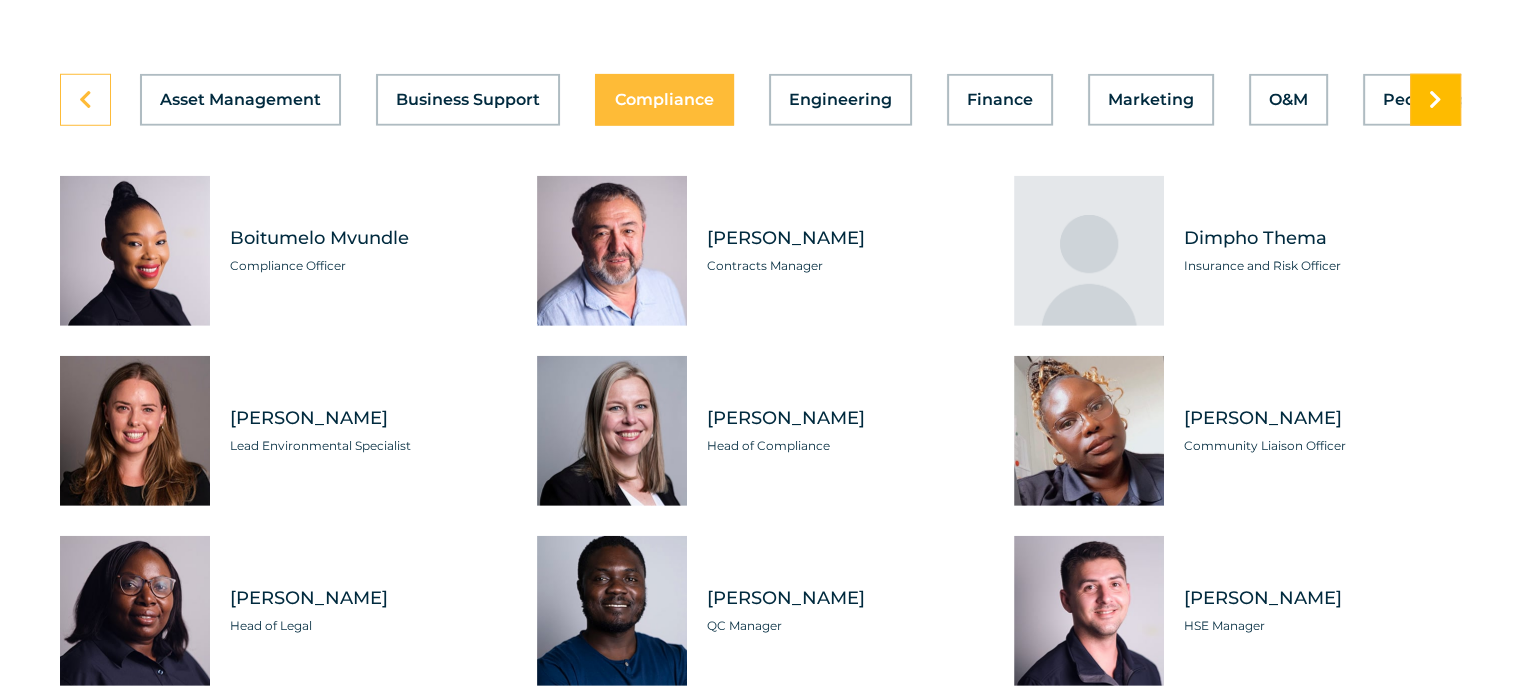 click at bounding box center [1435, 100] 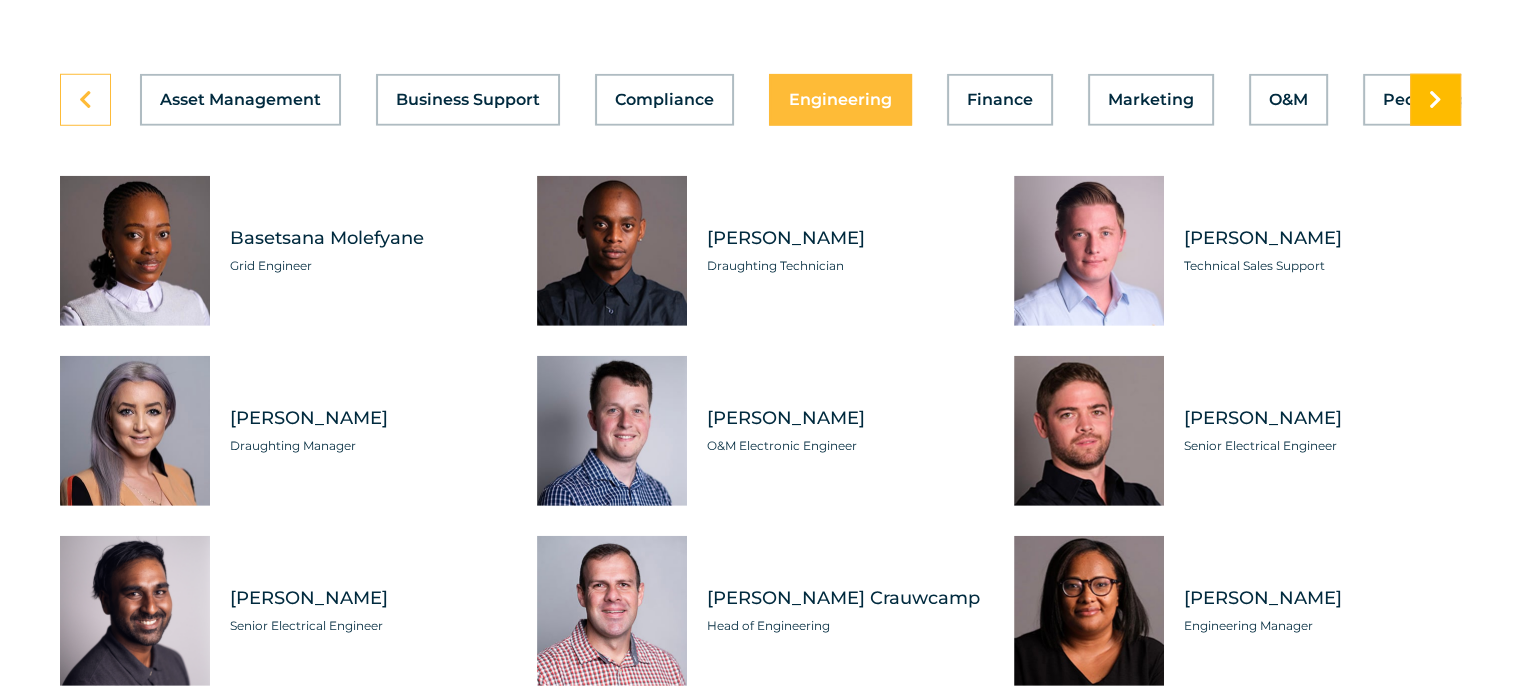 click at bounding box center (1435, 100) 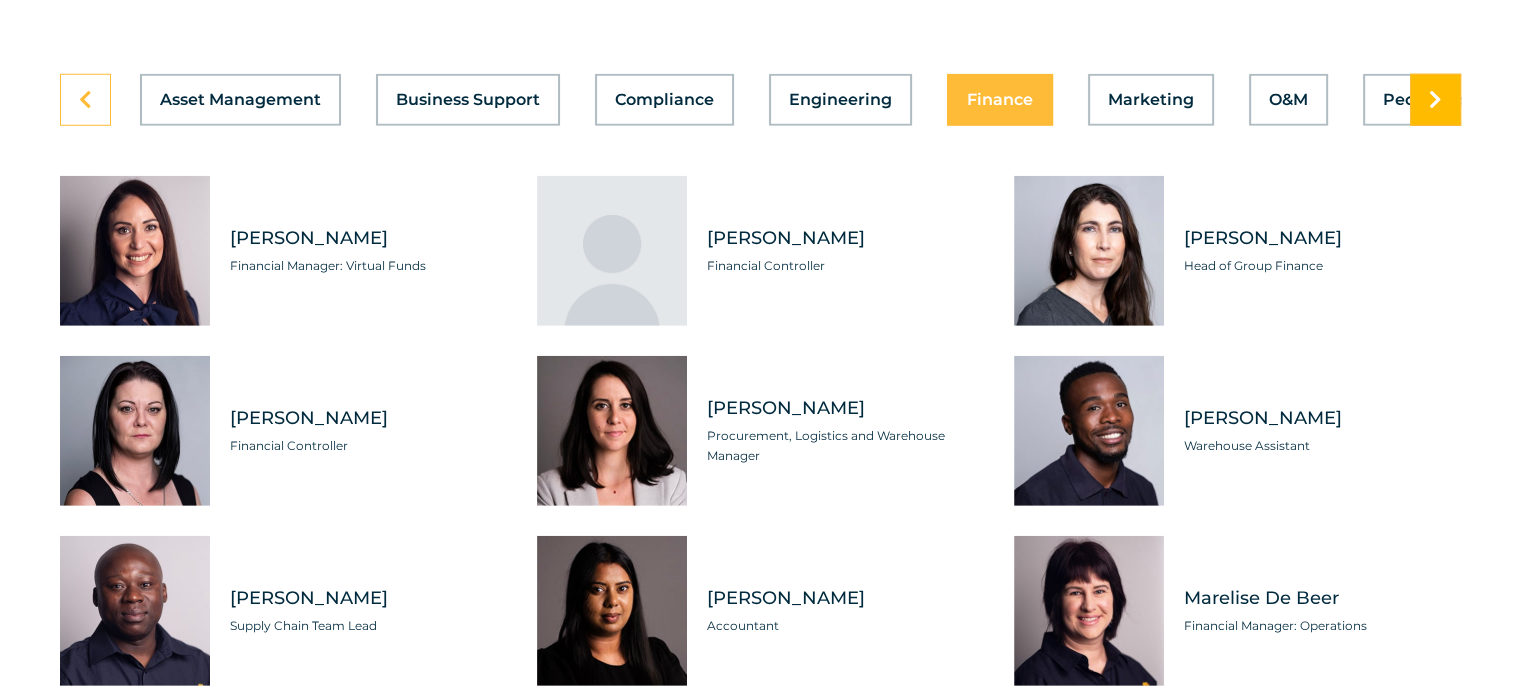 click at bounding box center [1435, 100] 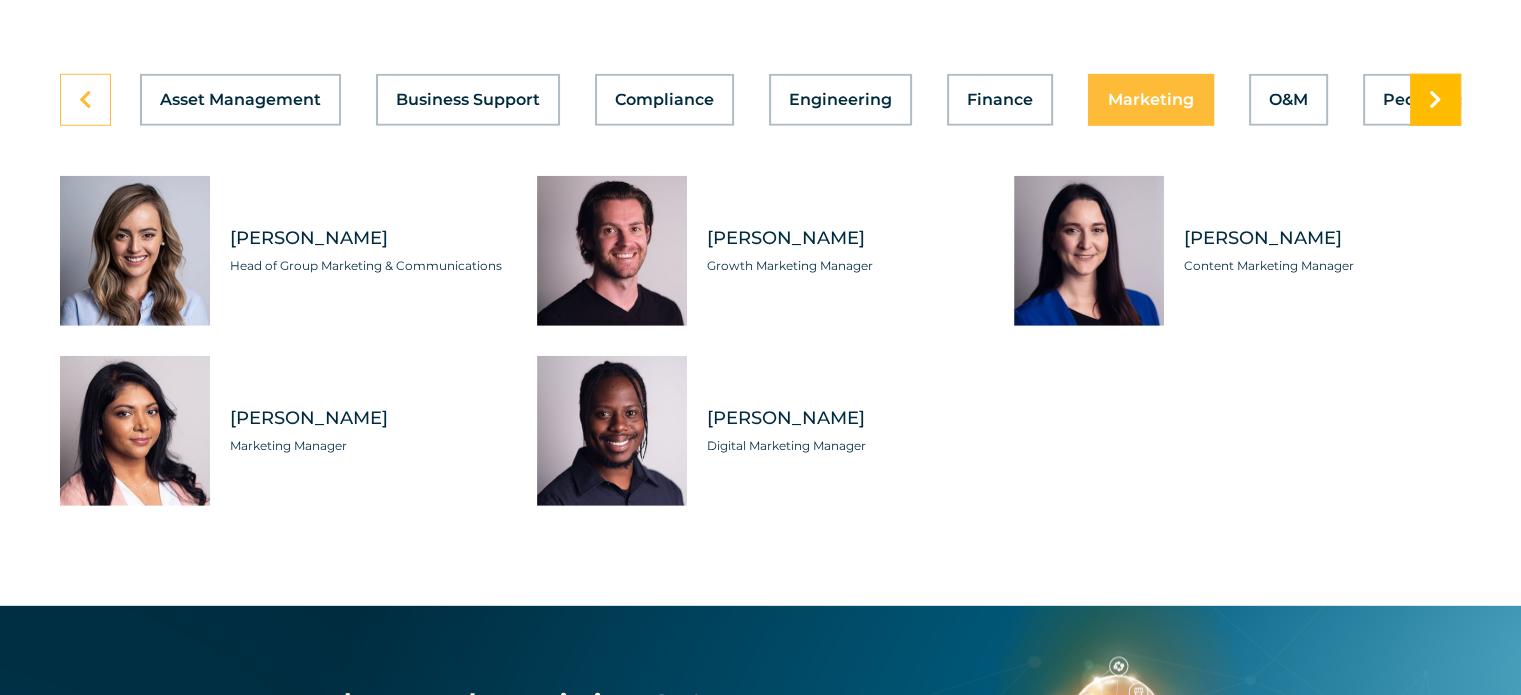 click at bounding box center [1435, 100] 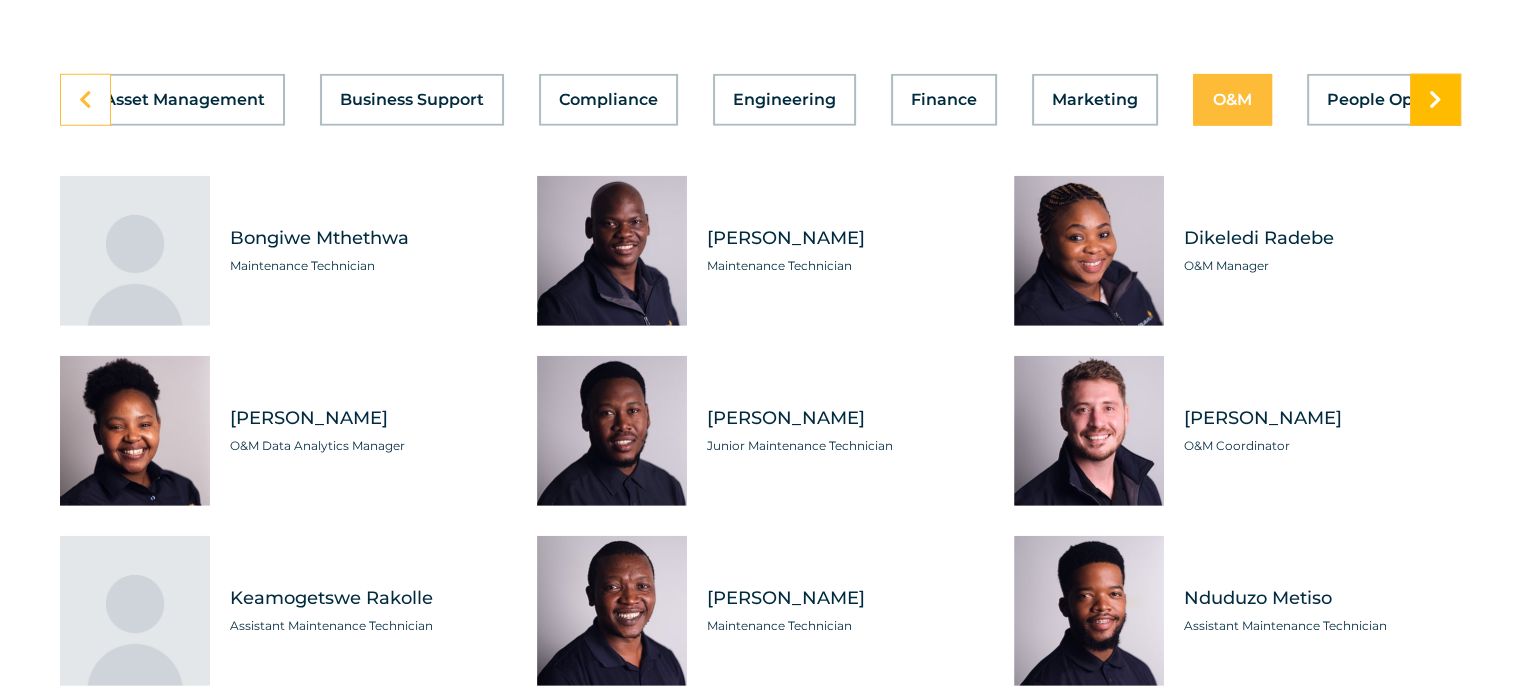 click at bounding box center (1435, 100) 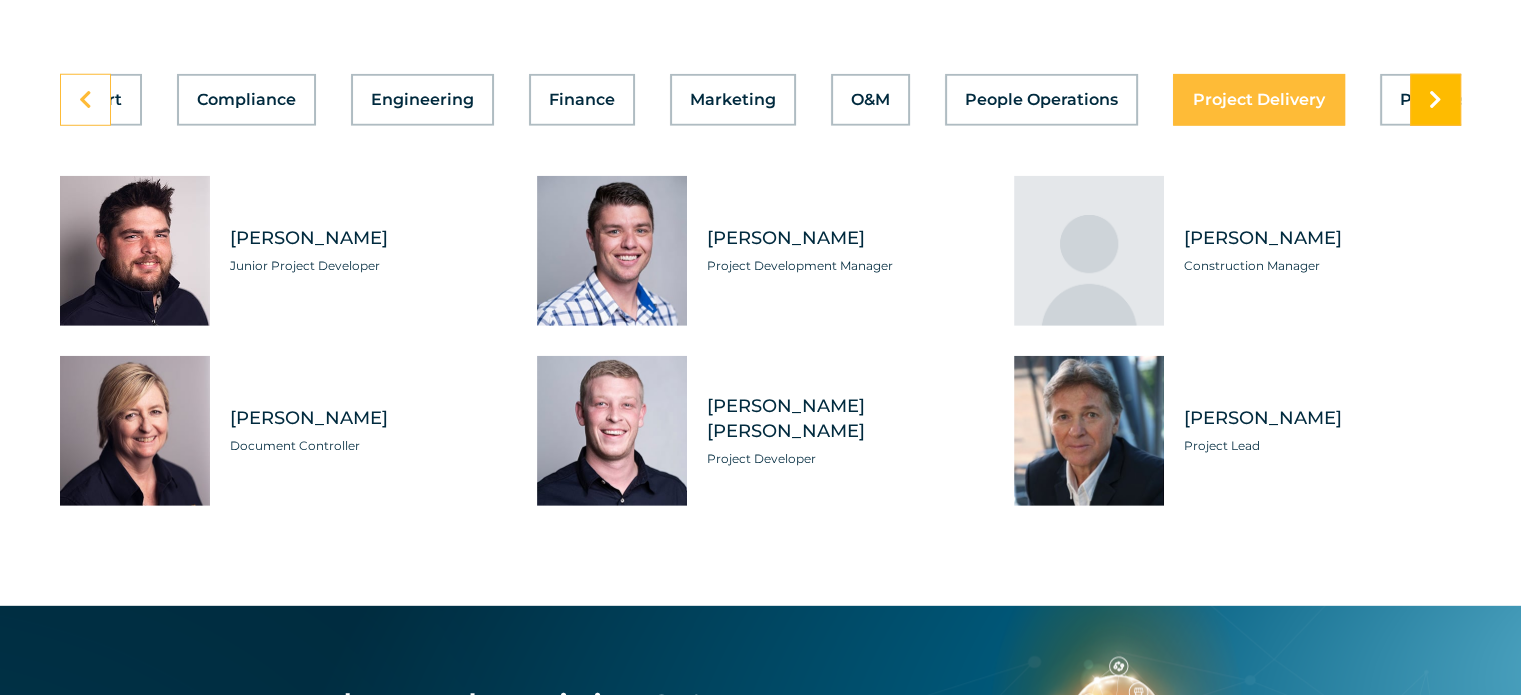click at bounding box center [1435, 100] 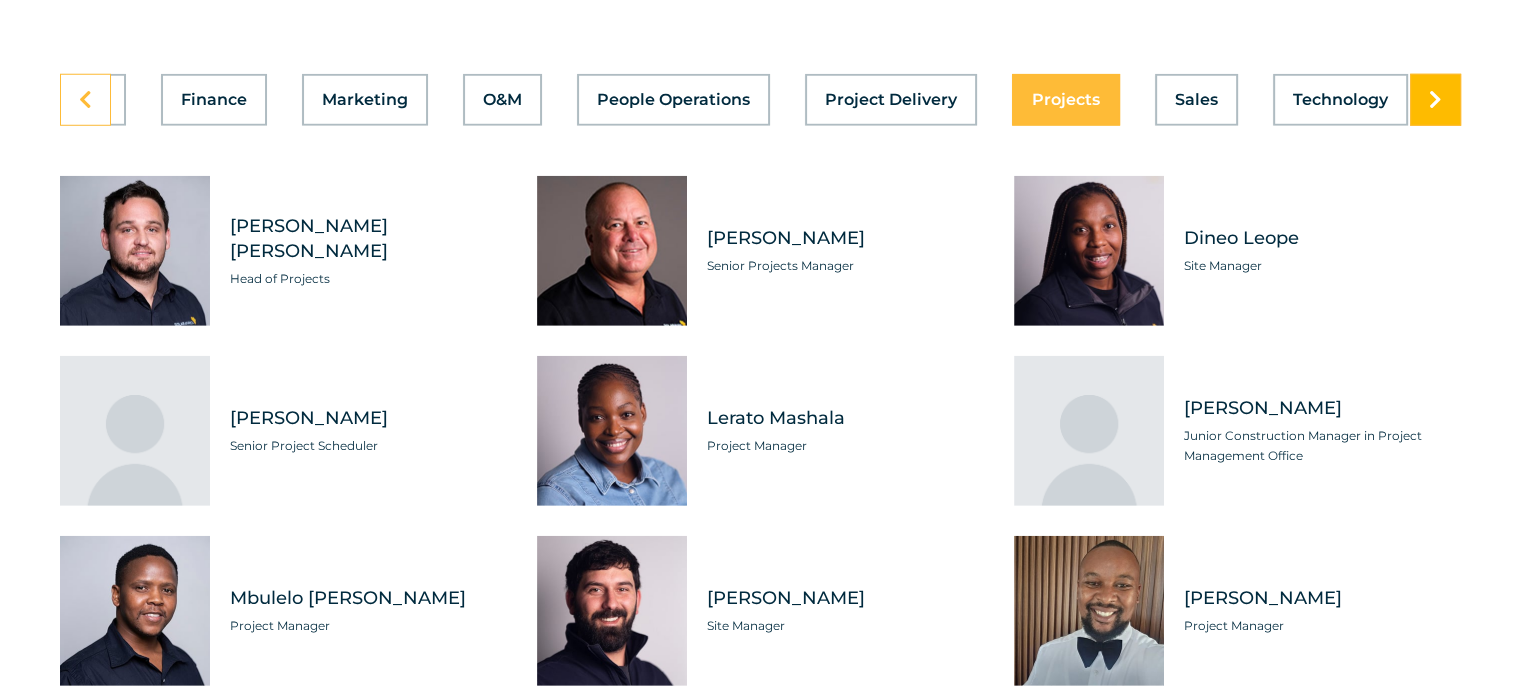 click at bounding box center (1435, 100) 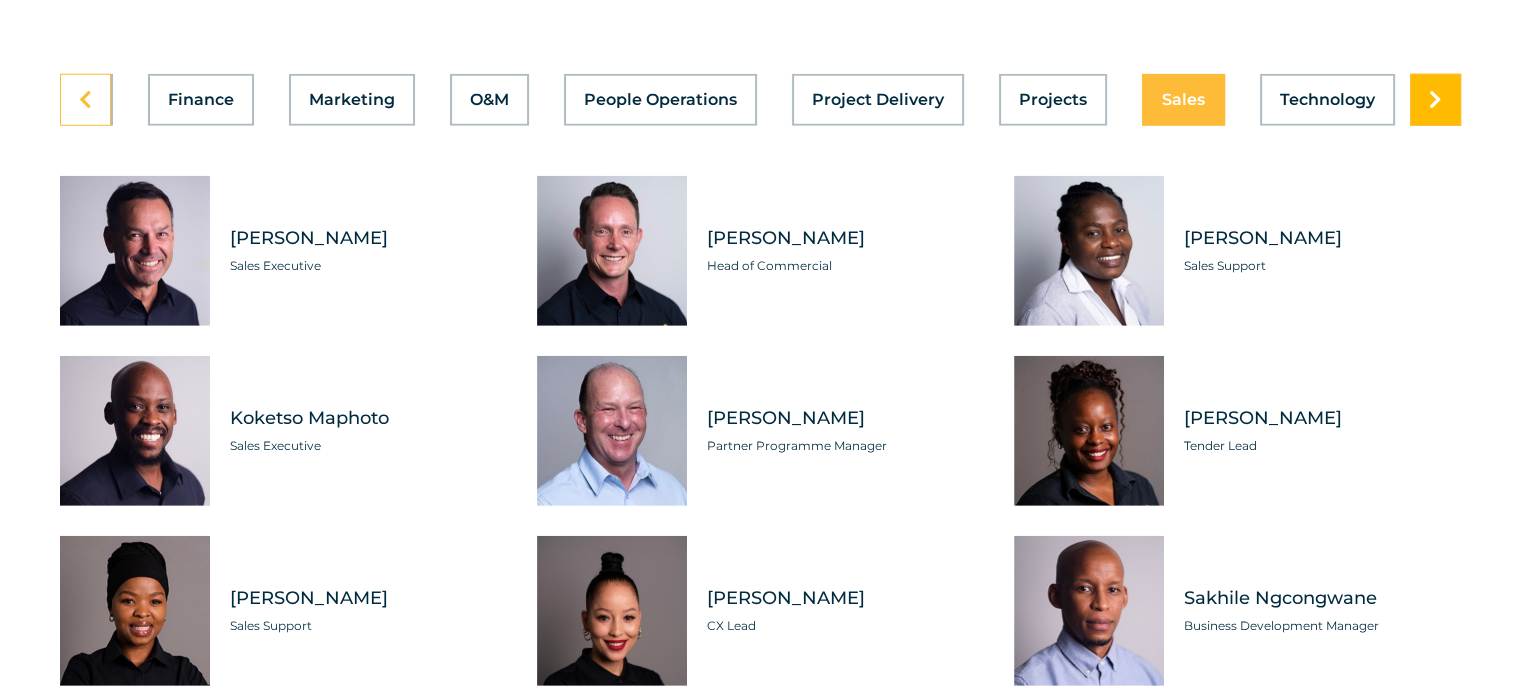 scroll, scrollTop: 0, scrollLeft: 799, axis: horizontal 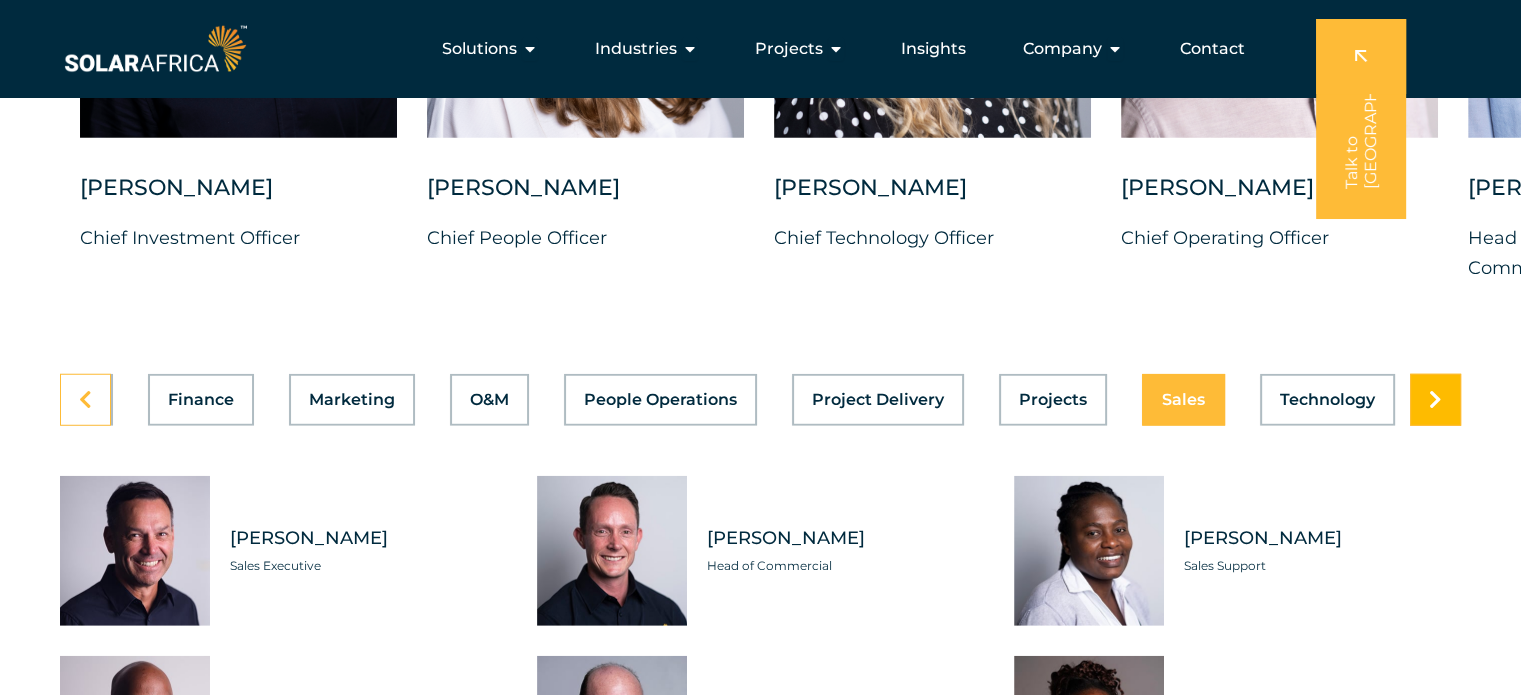 click at bounding box center [1435, 400] 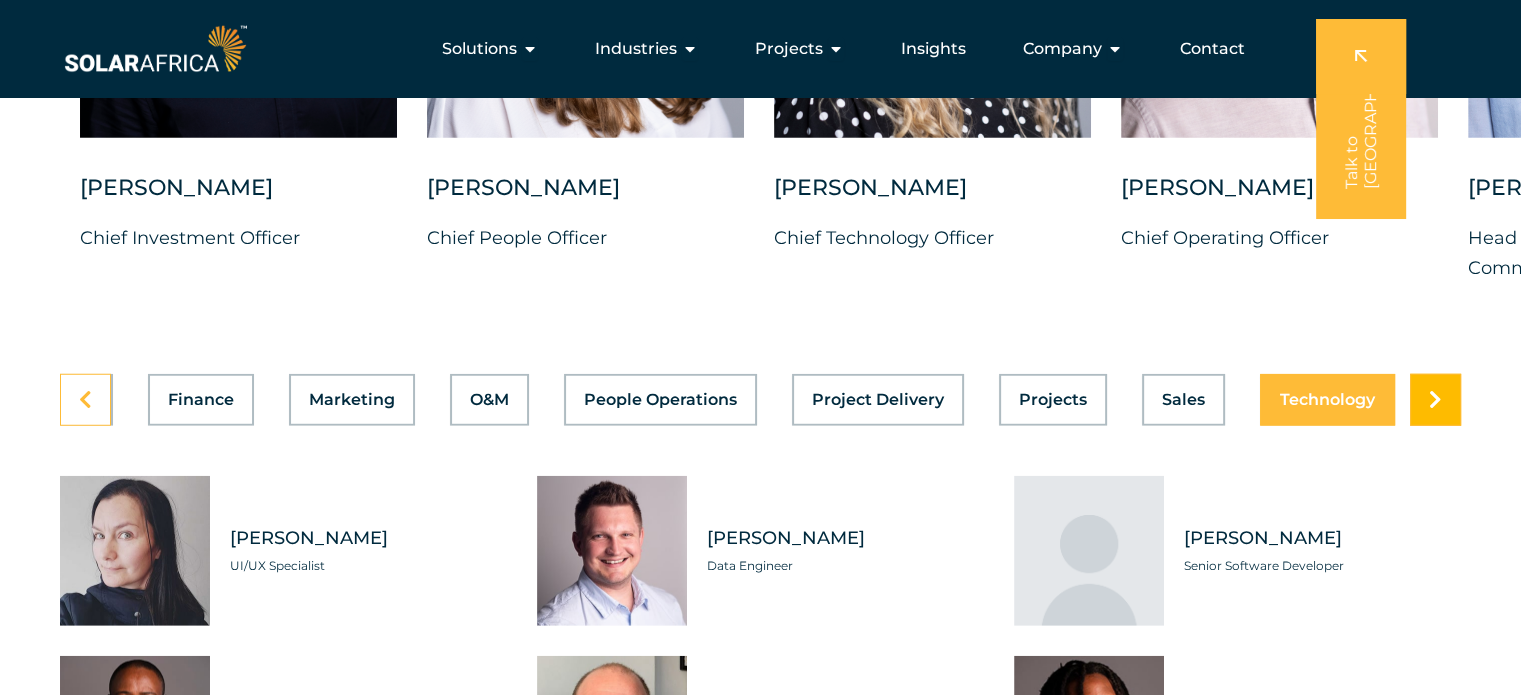 scroll, scrollTop: 0, scrollLeft: 799, axis: horizontal 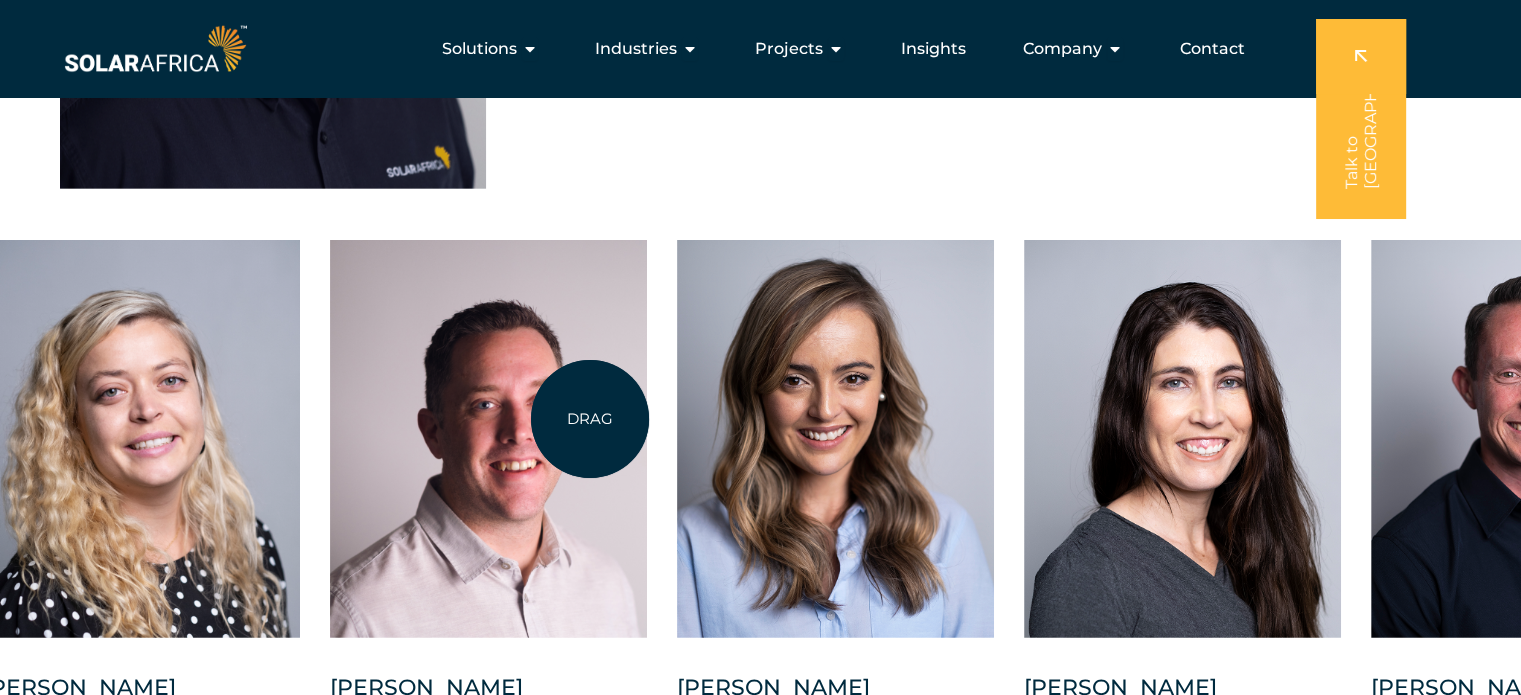 drag, startPoint x: 1381, startPoint y: 393, endPoint x: 460, endPoint y: 435, distance: 921.95715 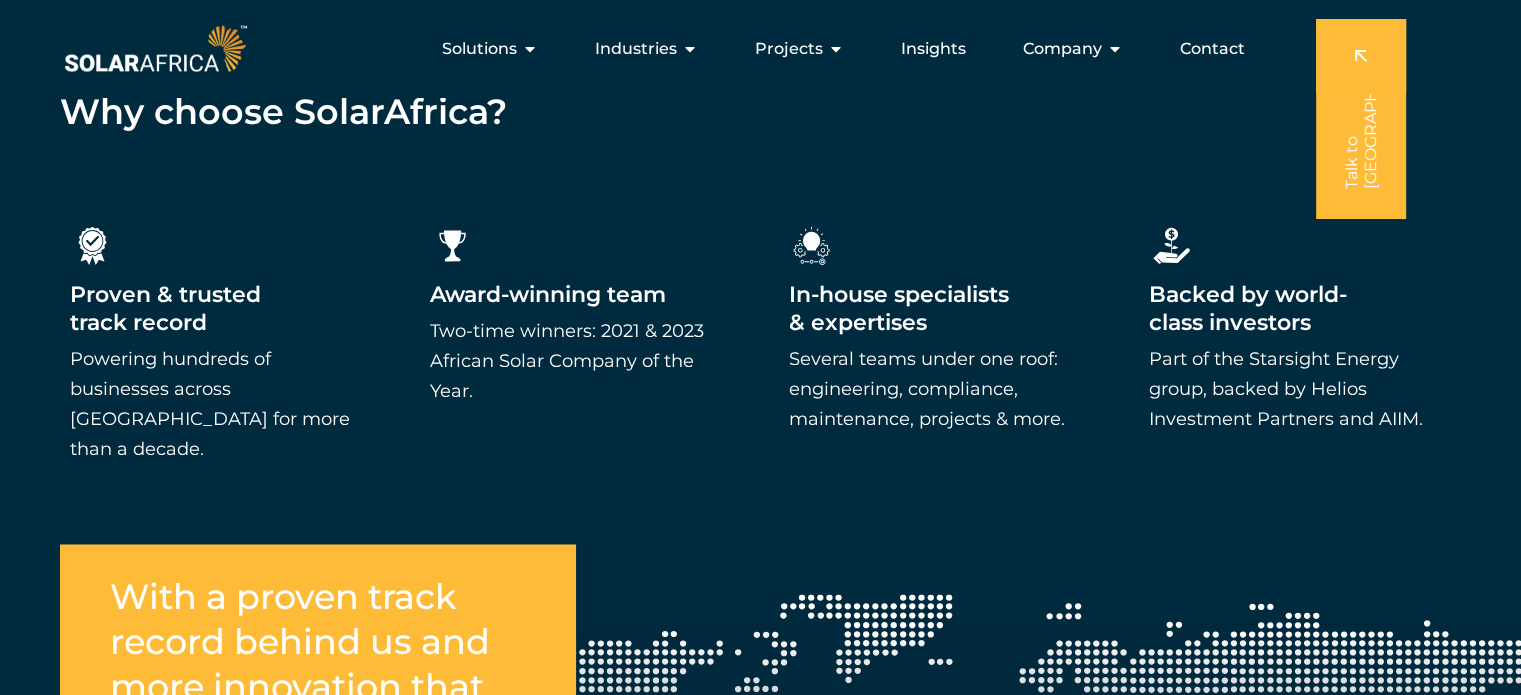 scroll, scrollTop: 3000, scrollLeft: 0, axis: vertical 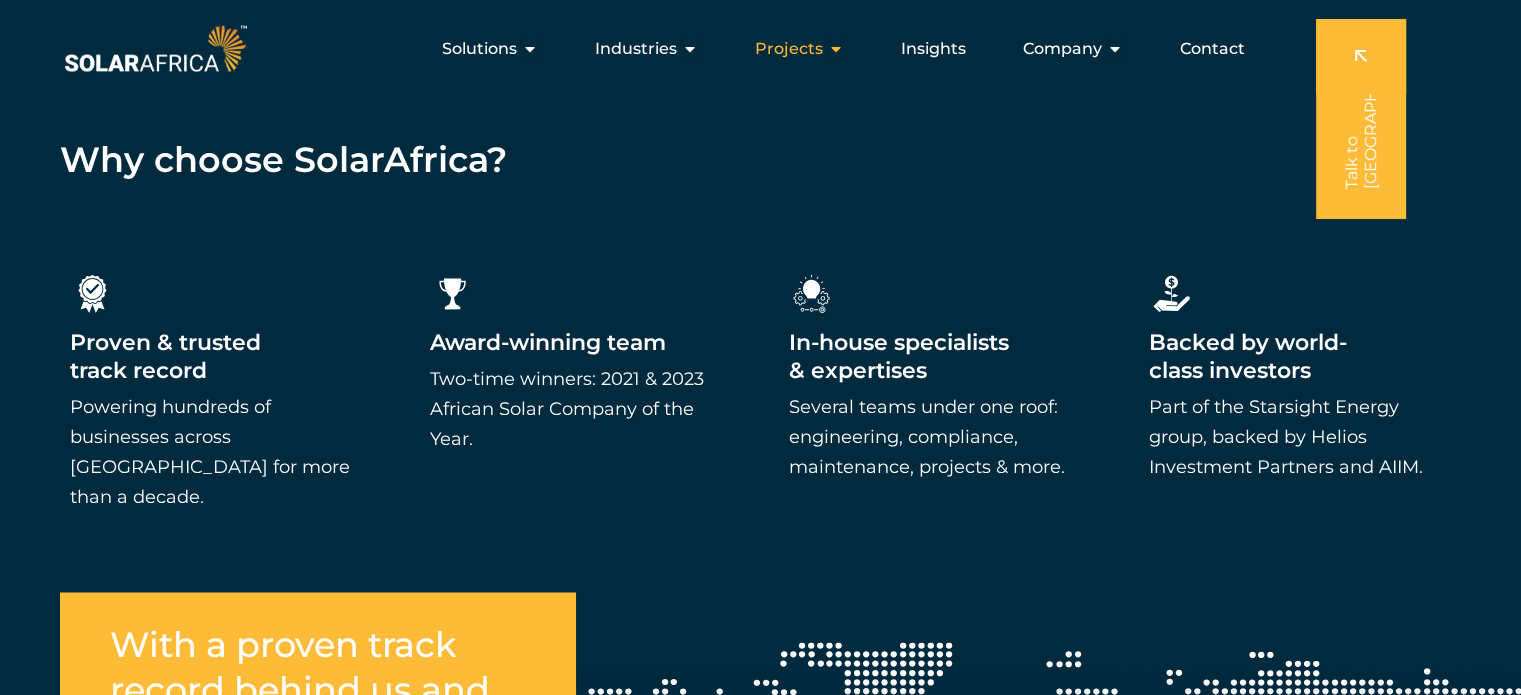 click at bounding box center (836, 49) 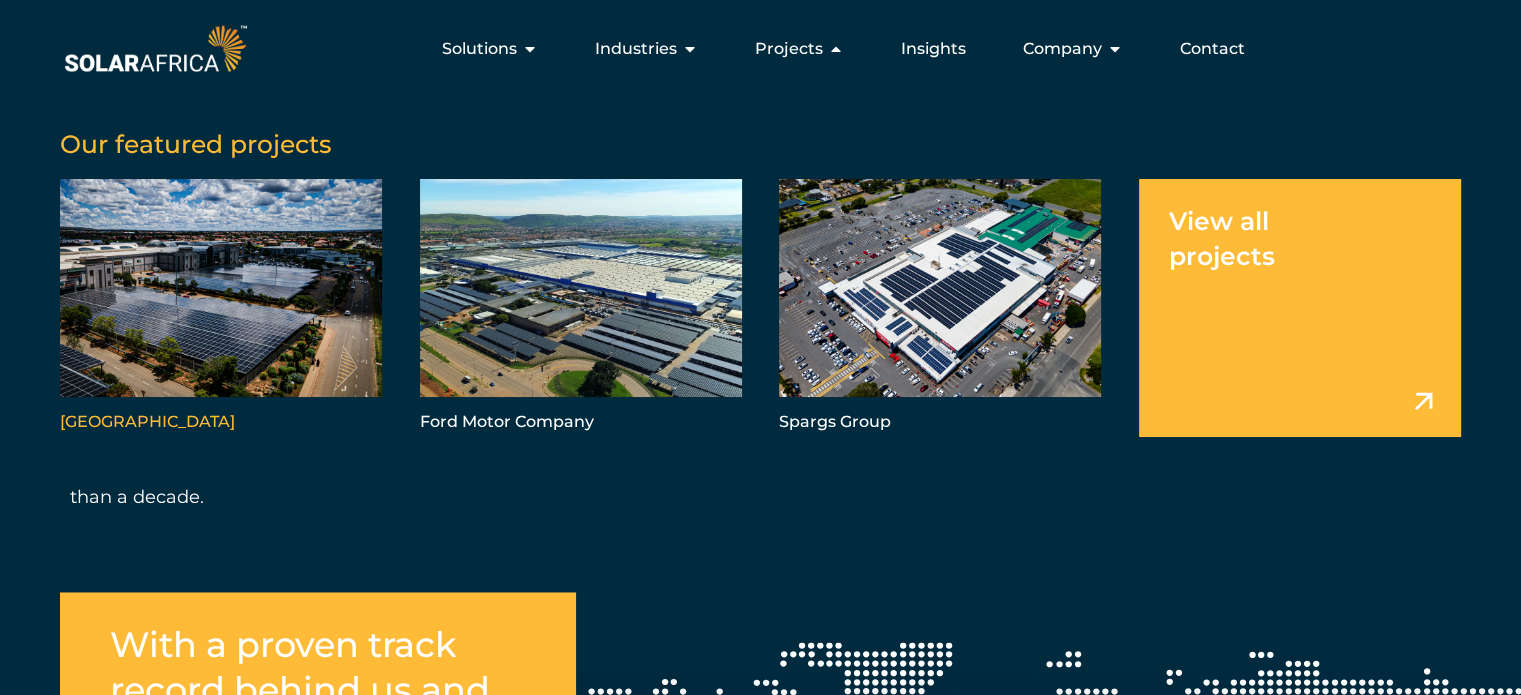 click at bounding box center (221, 308) 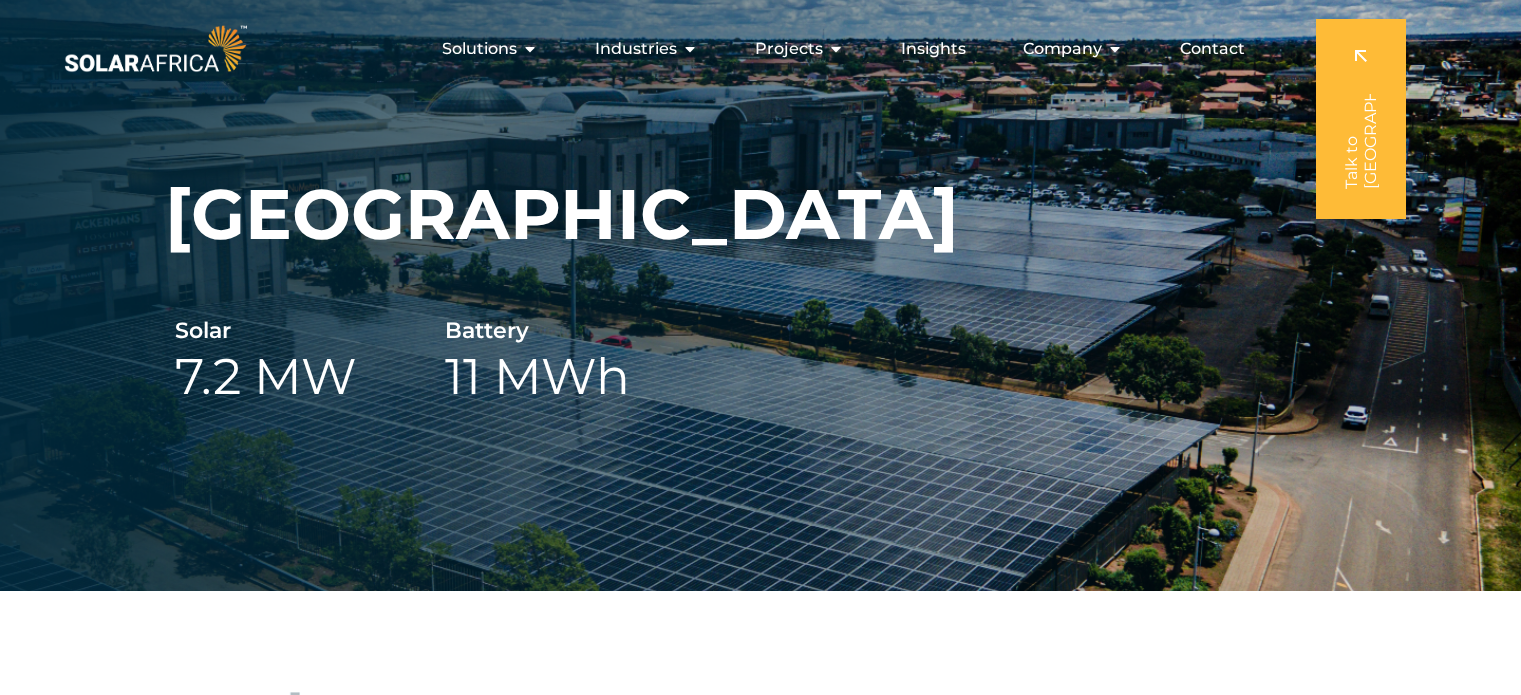 scroll, scrollTop: 0, scrollLeft: 0, axis: both 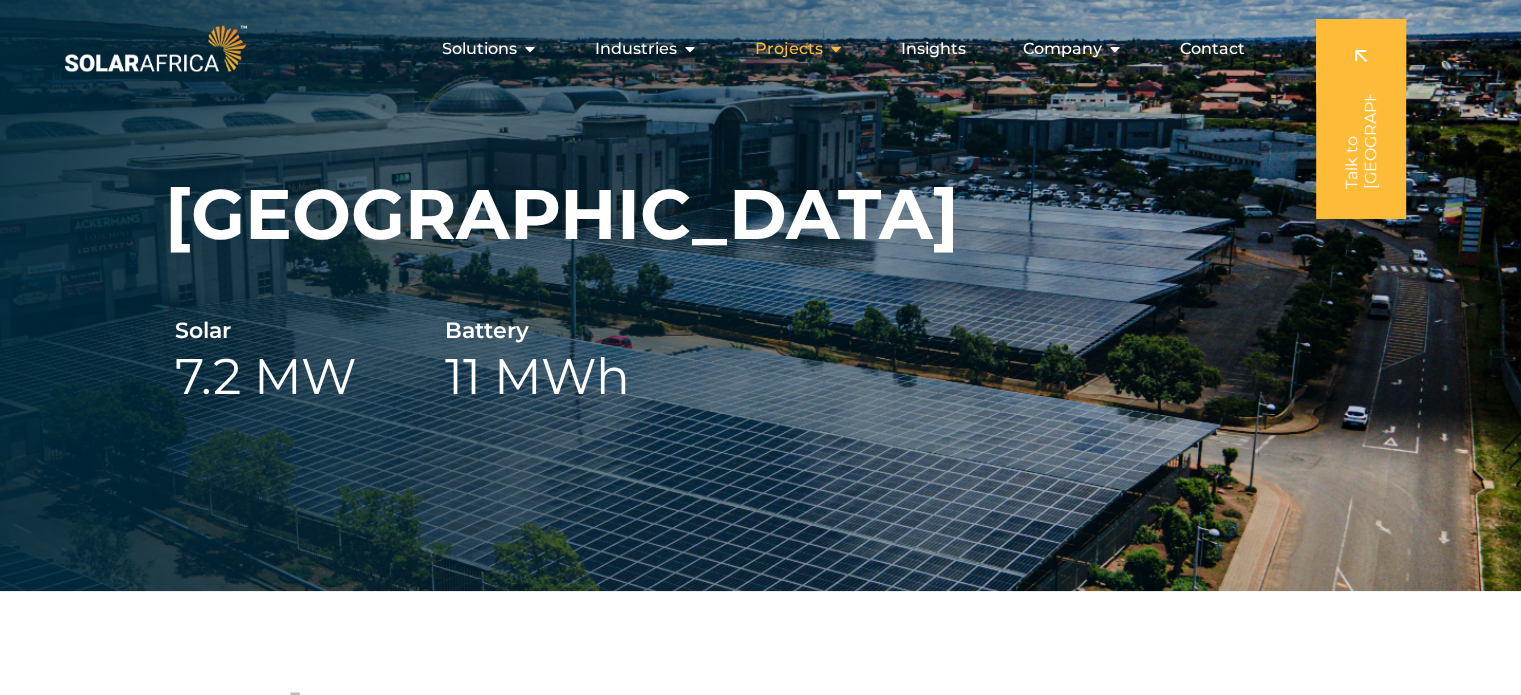 click at bounding box center (836, 49) 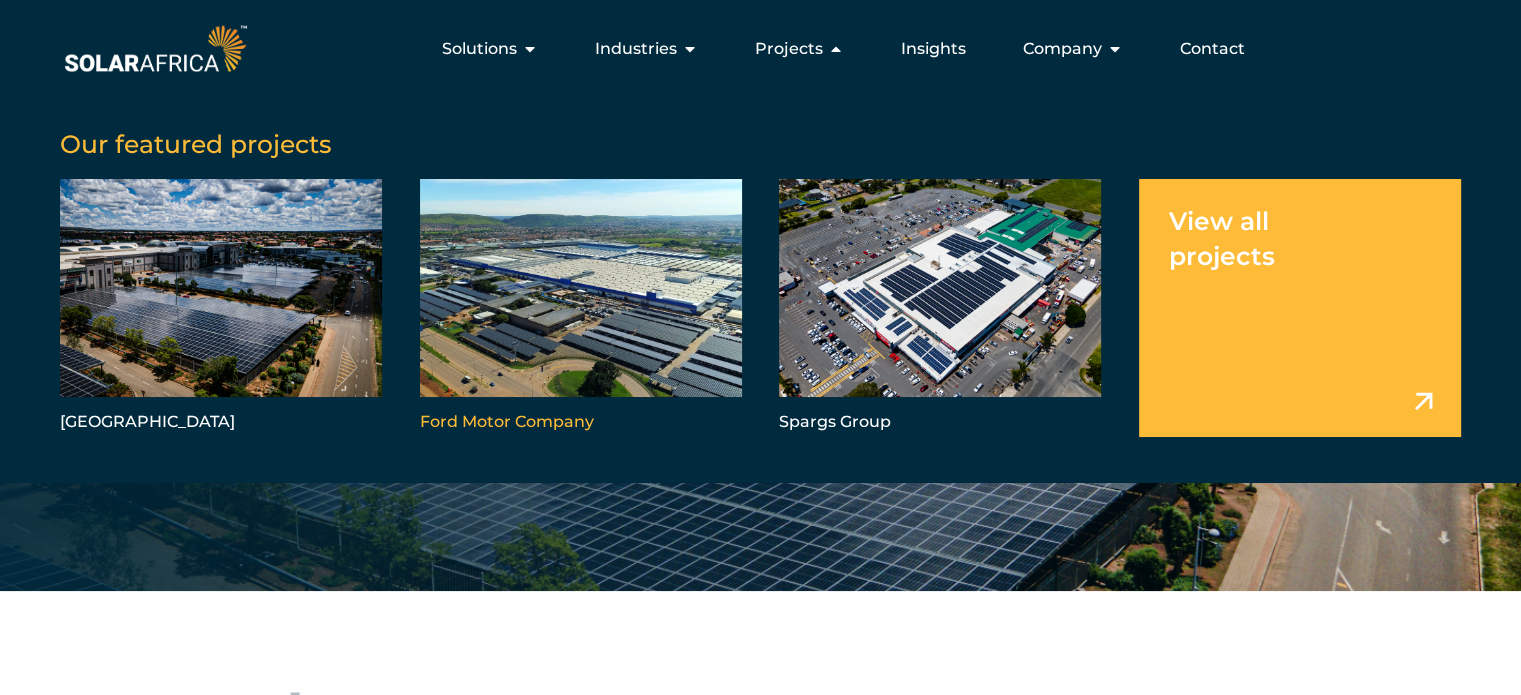 click at bounding box center (581, 308) 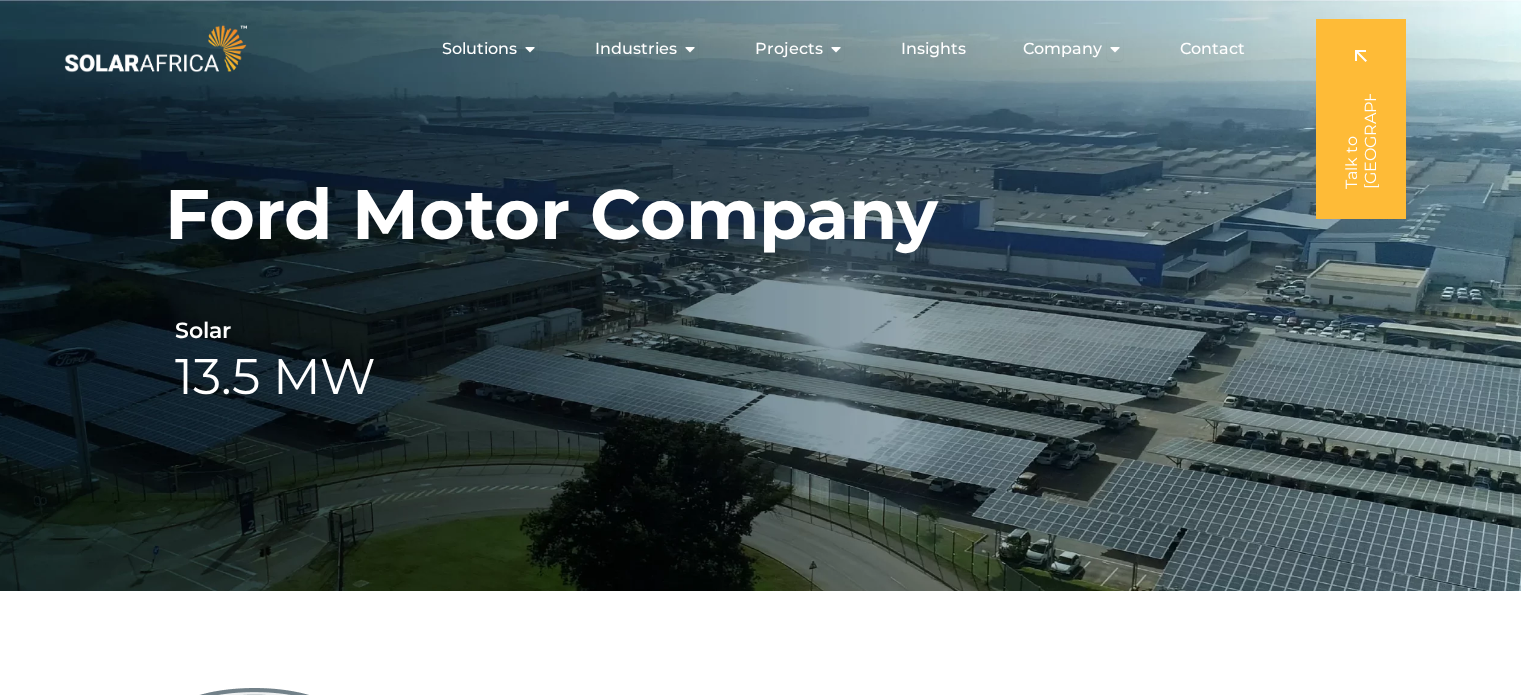 scroll, scrollTop: 0, scrollLeft: 0, axis: both 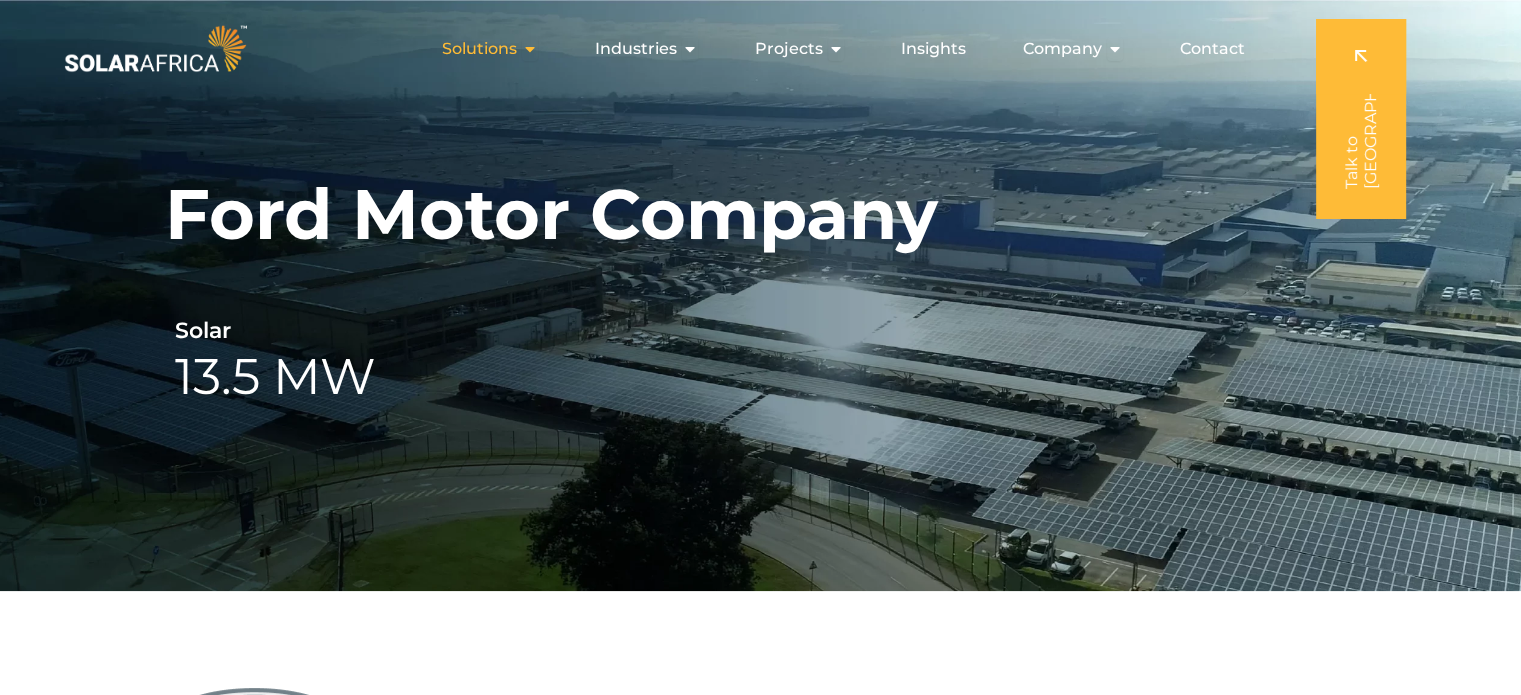 click at bounding box center (530, 49) 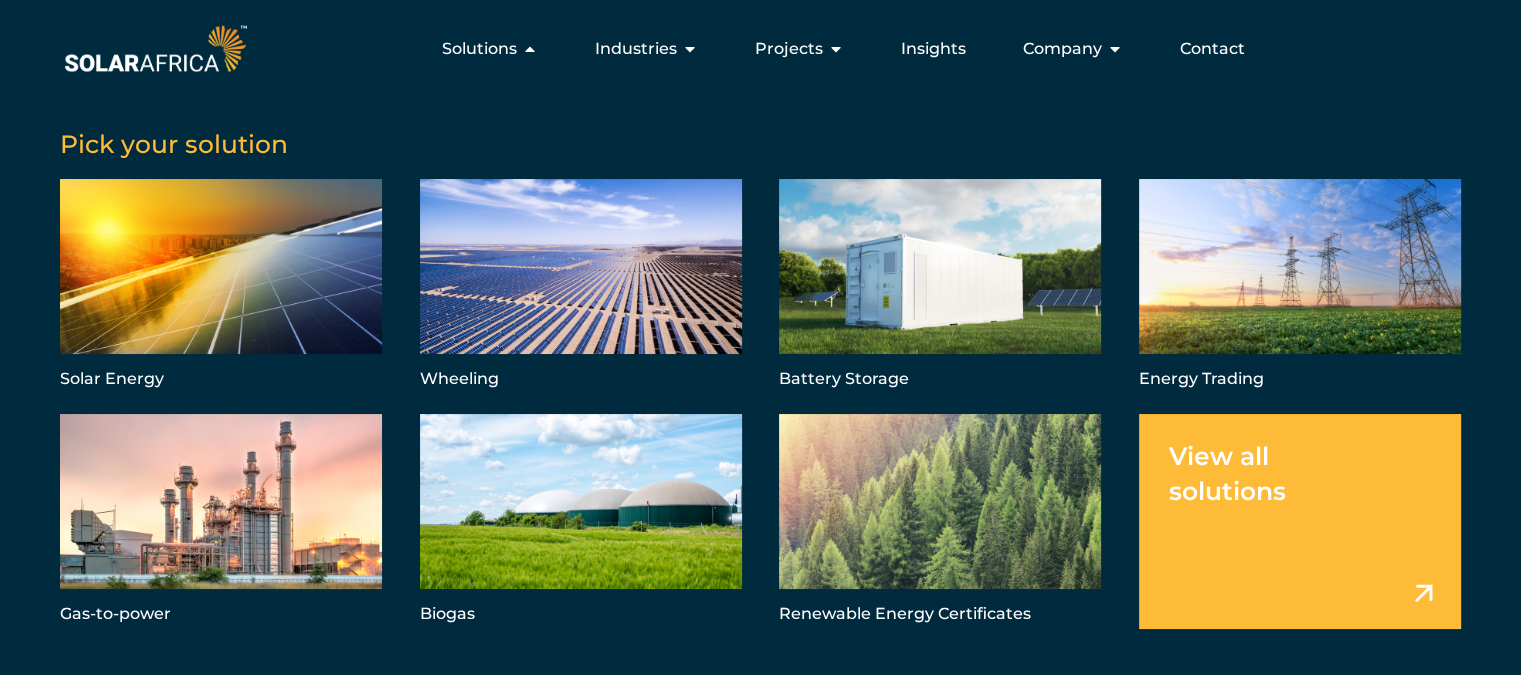 scroll, scrollTop: 0, scrollLeft: 0, axis: both 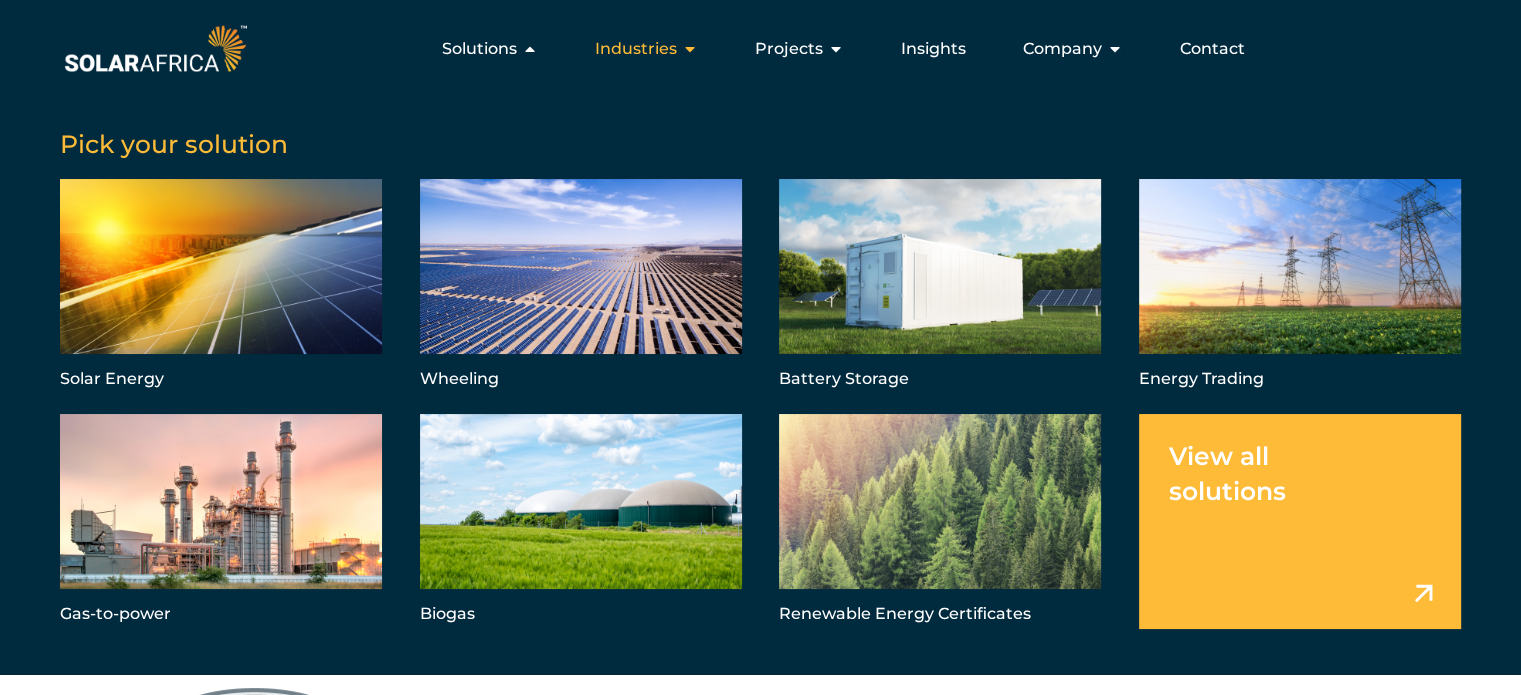 click on "Industries" at bounding box center (636, 49) 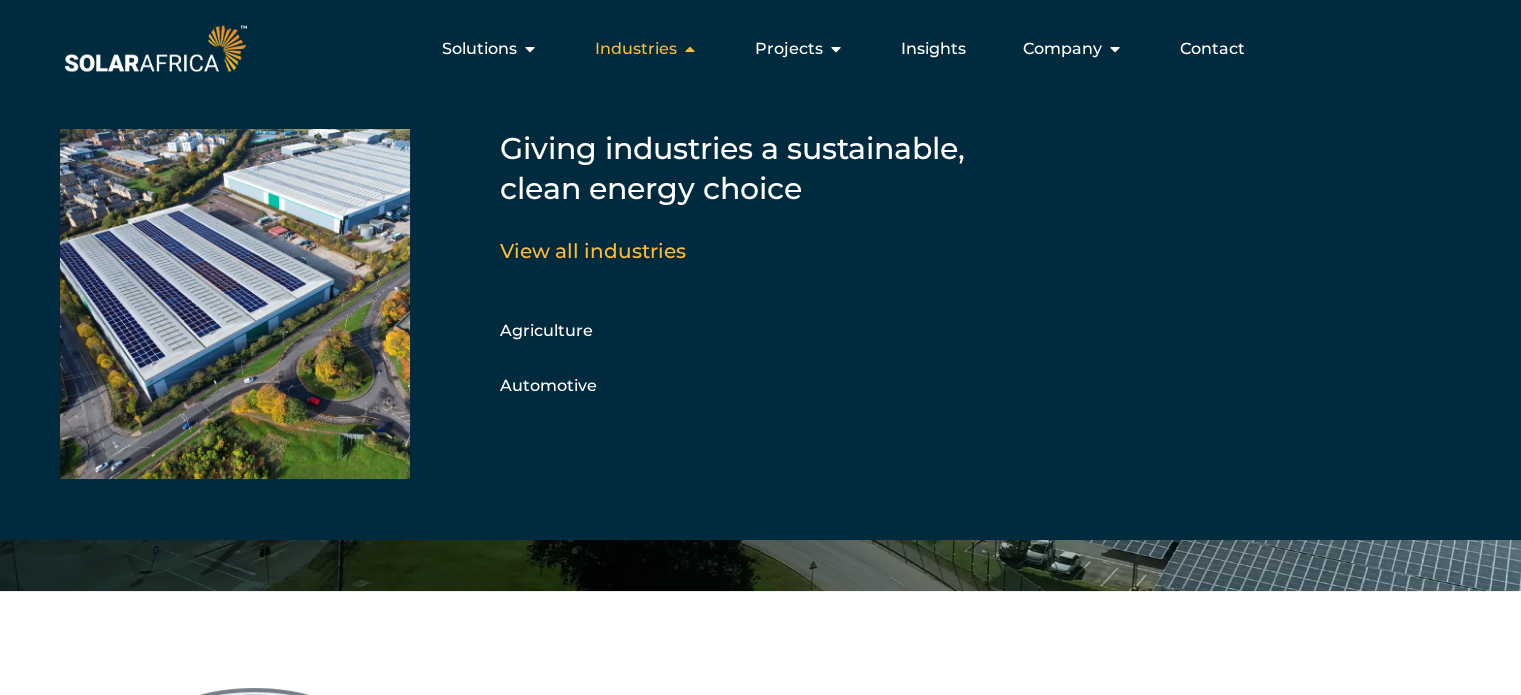 click on "Industries" at bounding box center (636, 49) 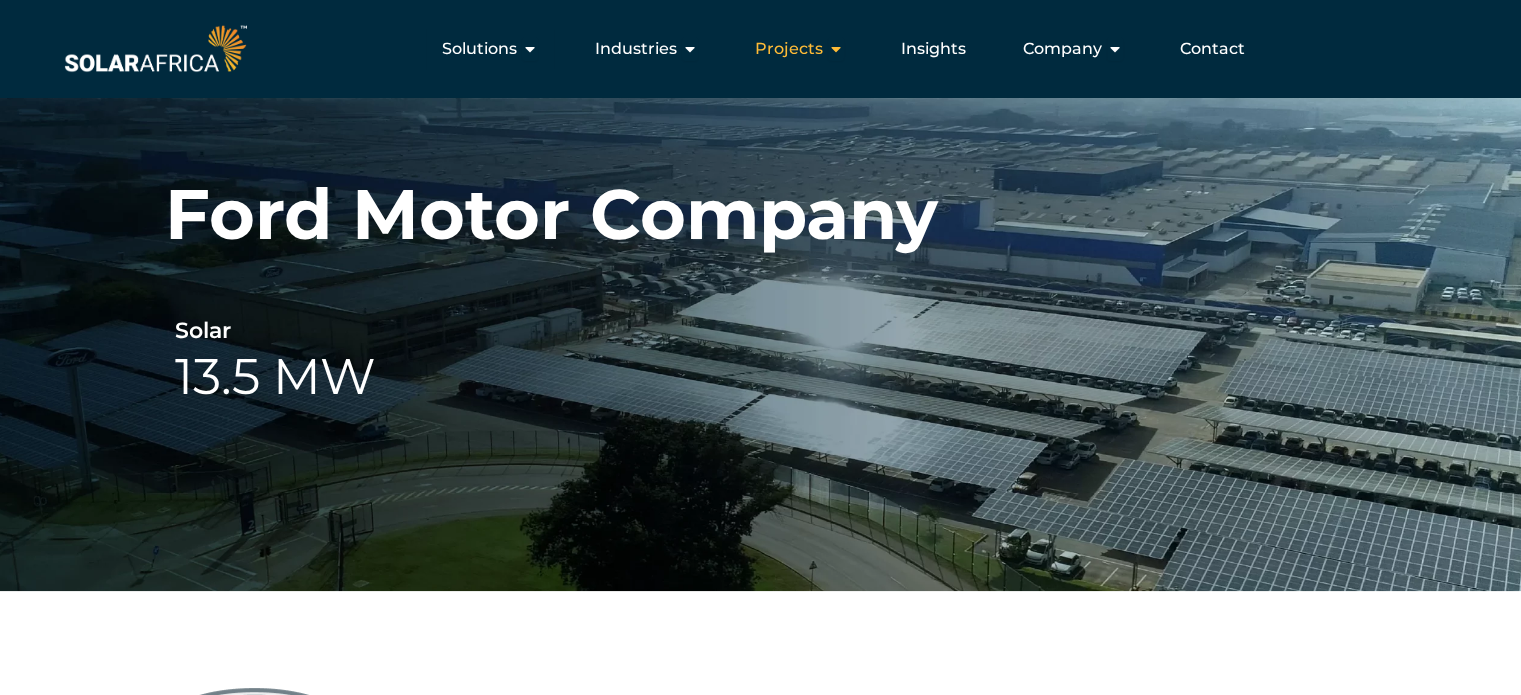 click at bounding box center (836, 49) 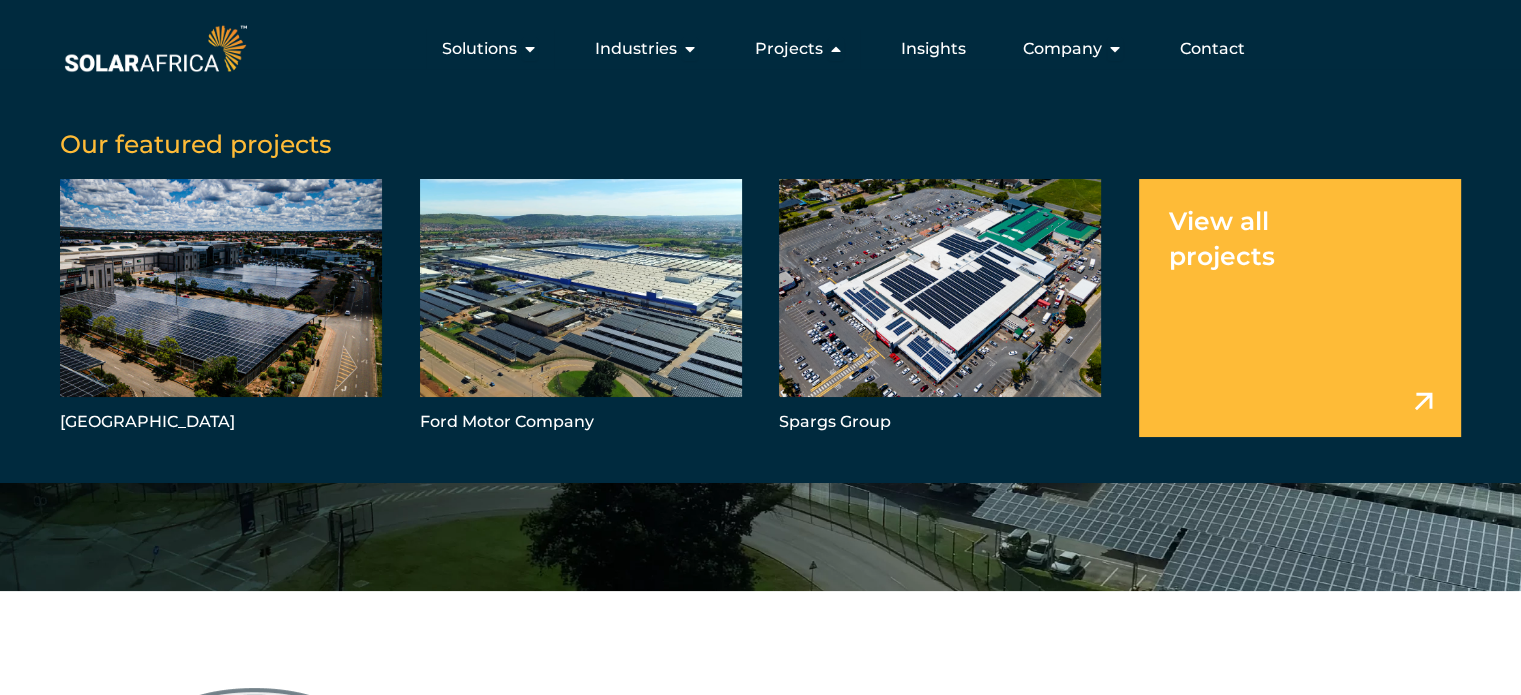 click at bounding box center [1300, 308] 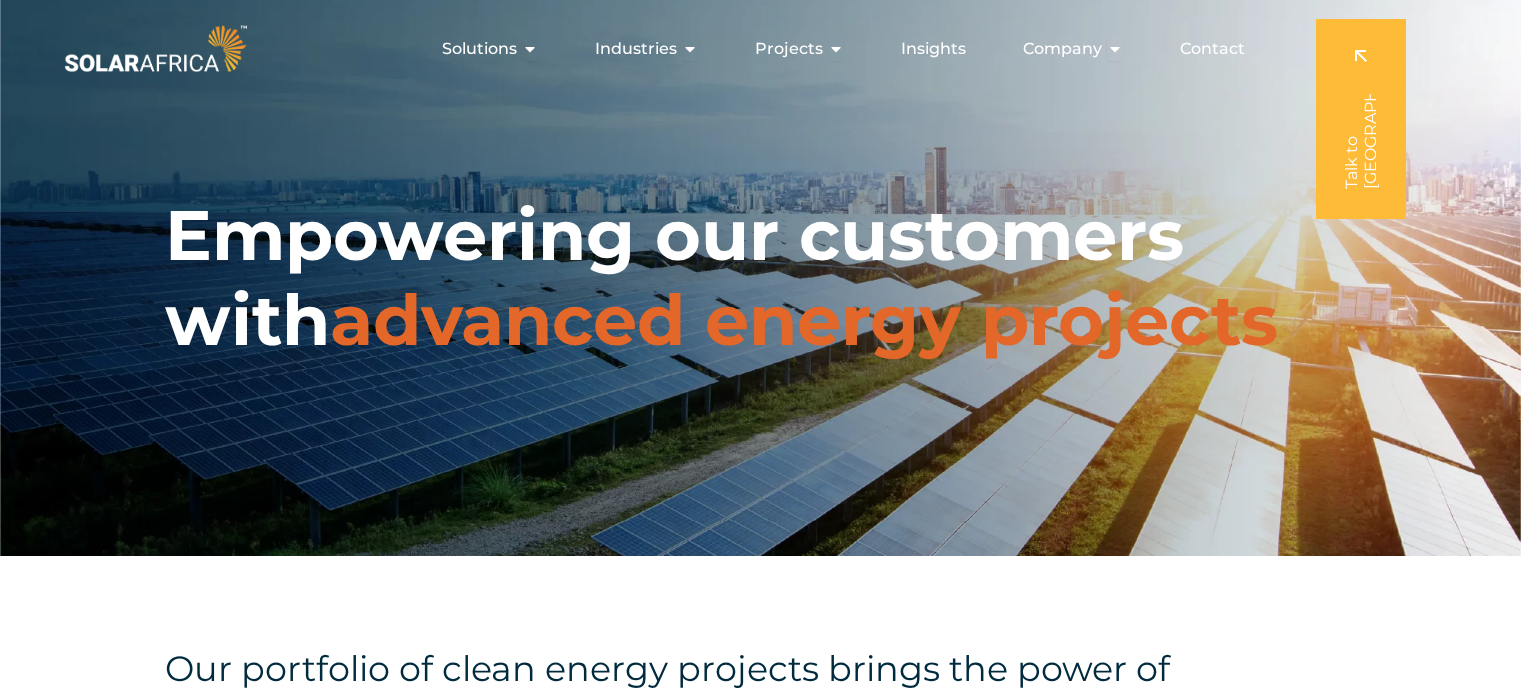 scroll, scrollTop: 0, scrollLeft: 0, axis: both 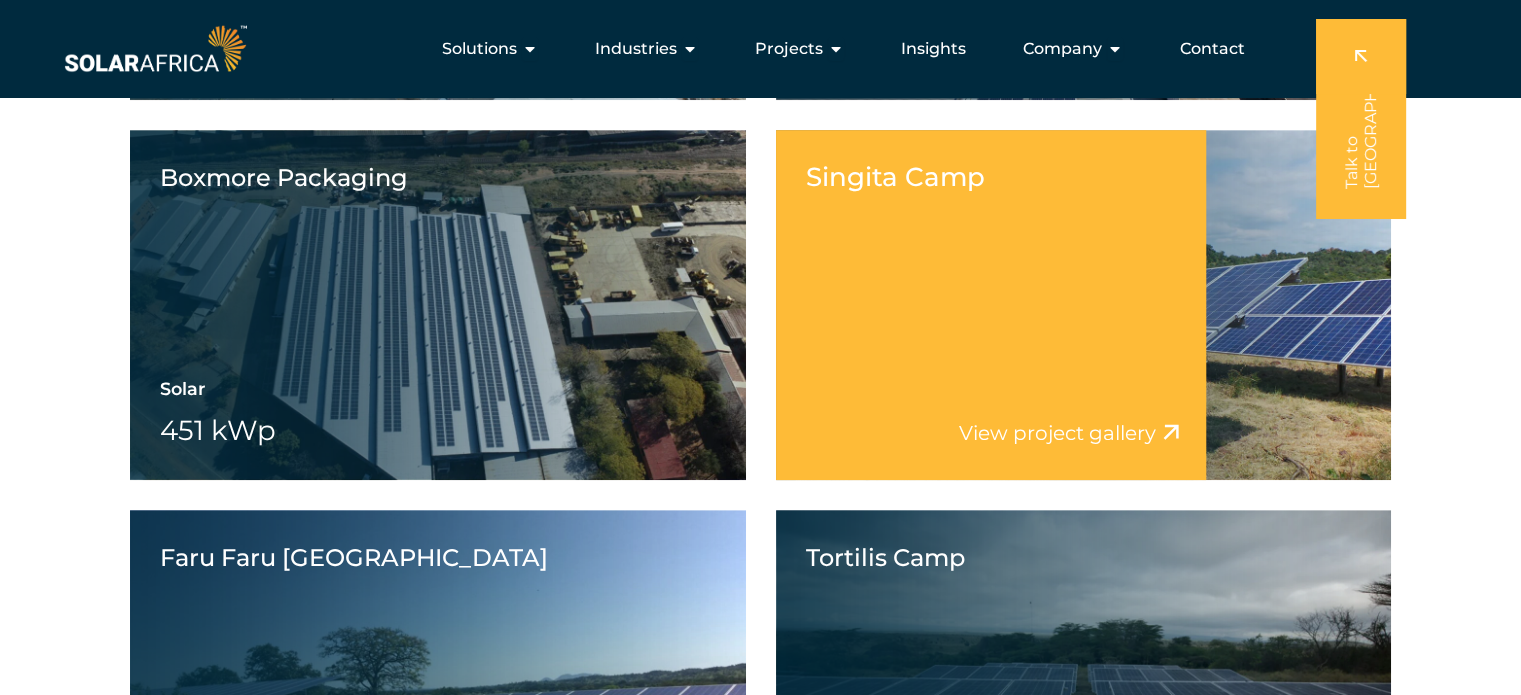 click on "Singita Camp
View project video
View project gallery" at bounding box center (991, 305) 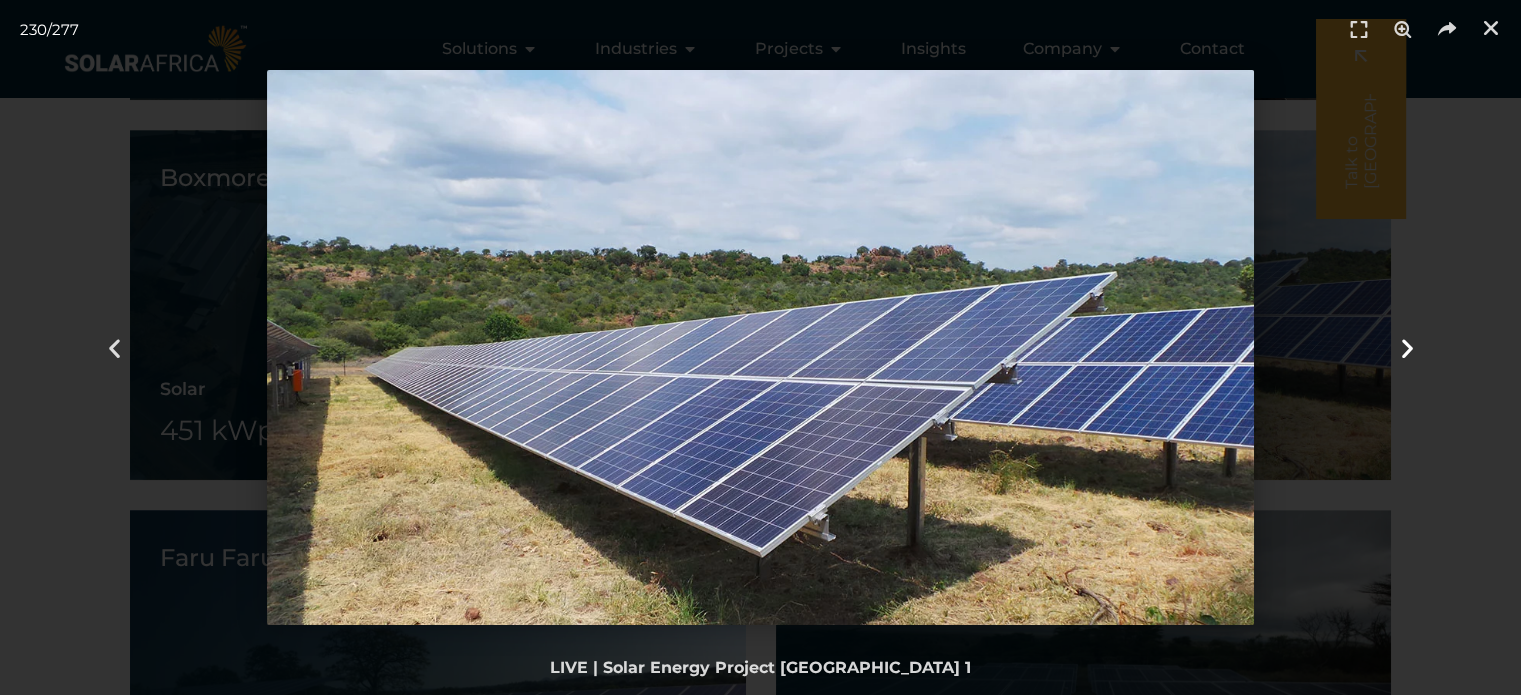 click at bounding box center [1406, 347] 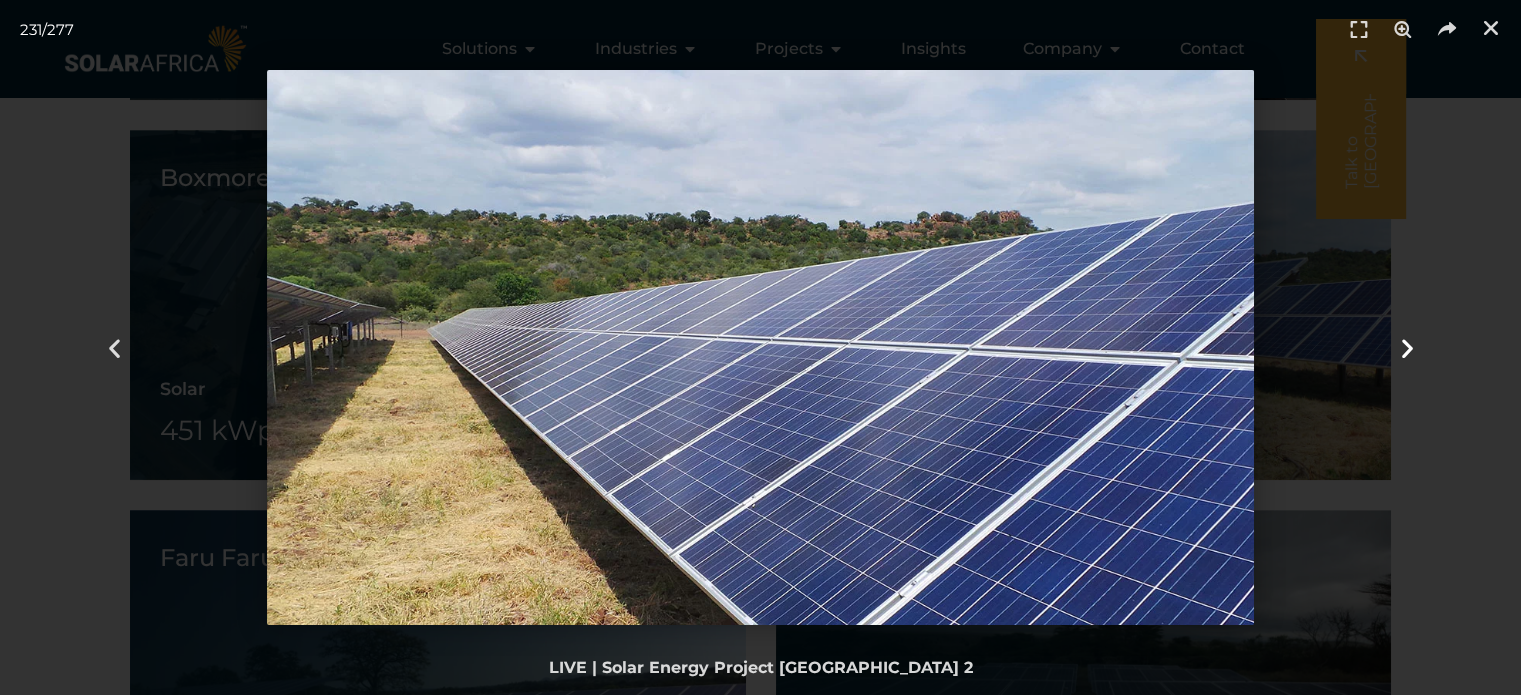 click at bounding box center (1406, 347) 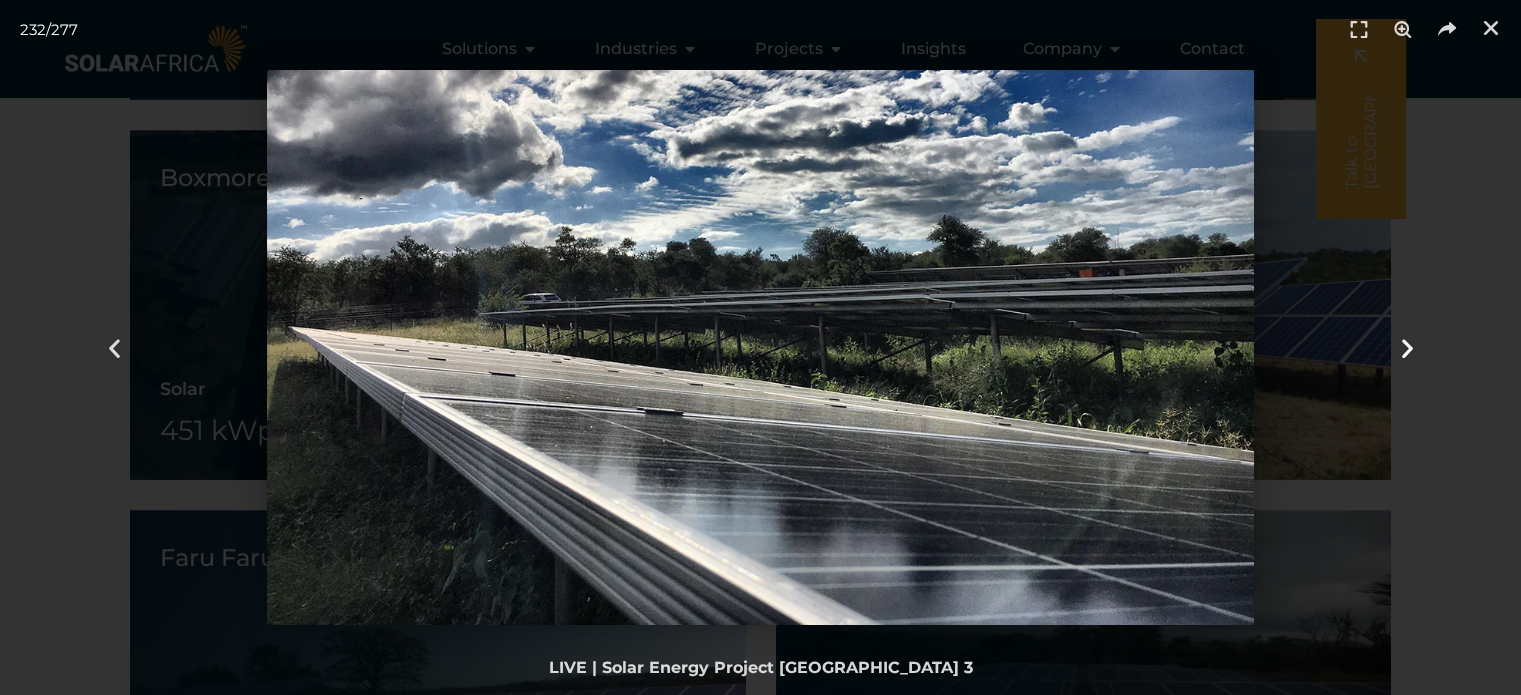click at bounding box center [1406, 347] 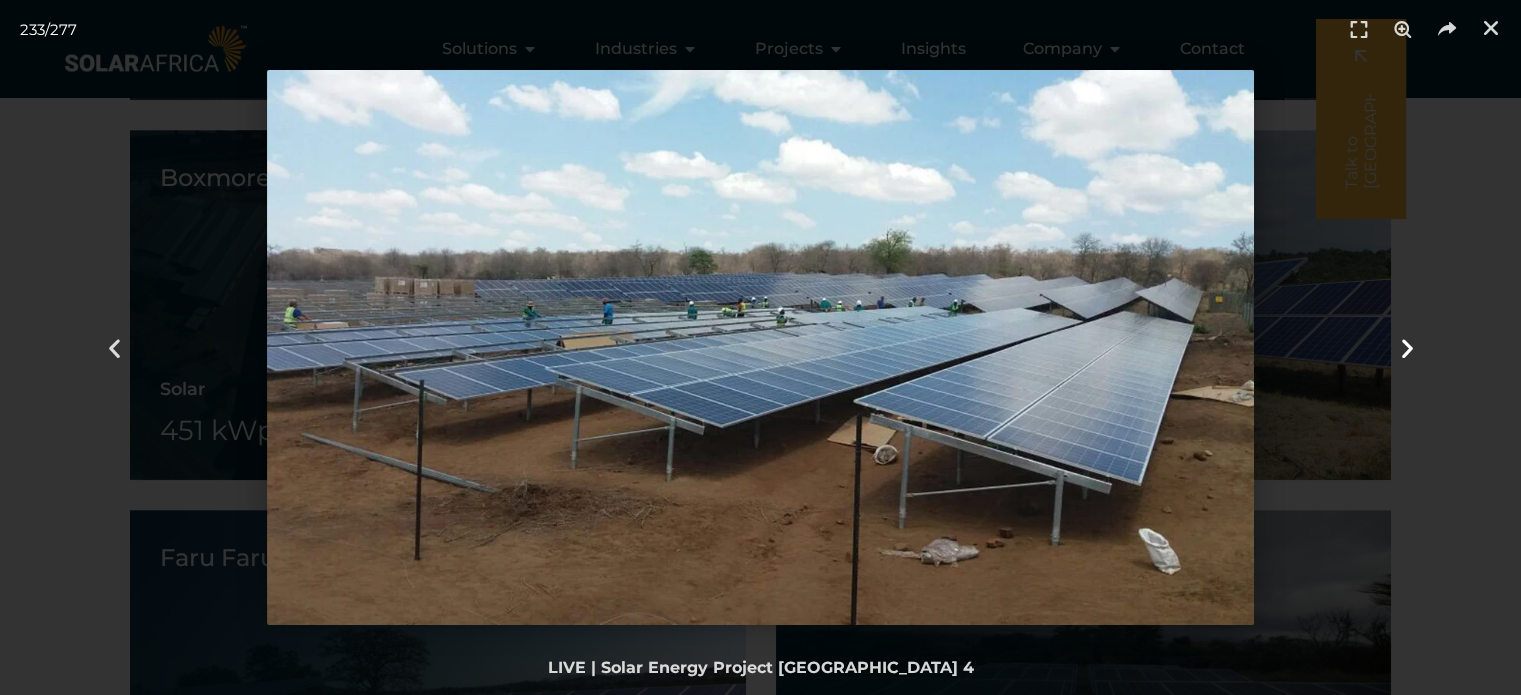 click at bounding box center (1406, 347) 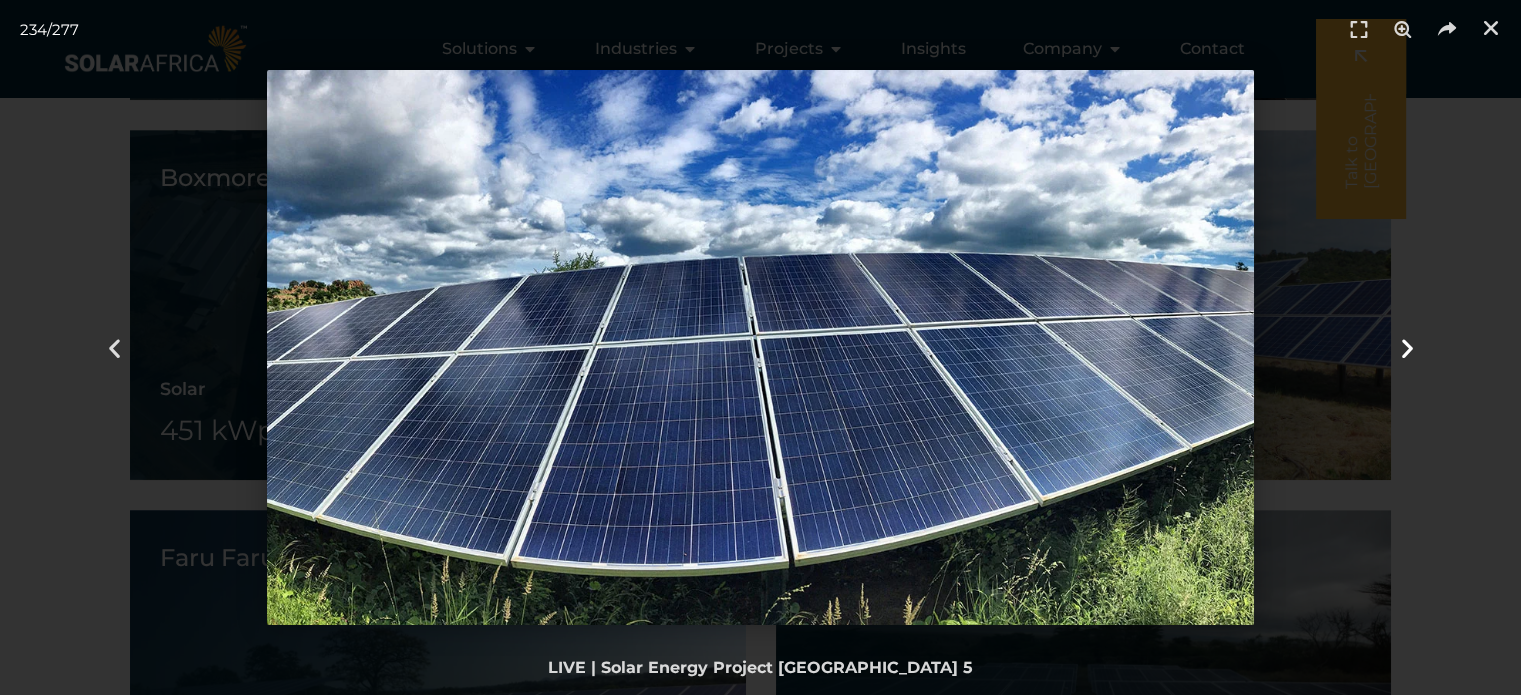 click at bounding box center [1406, 347] 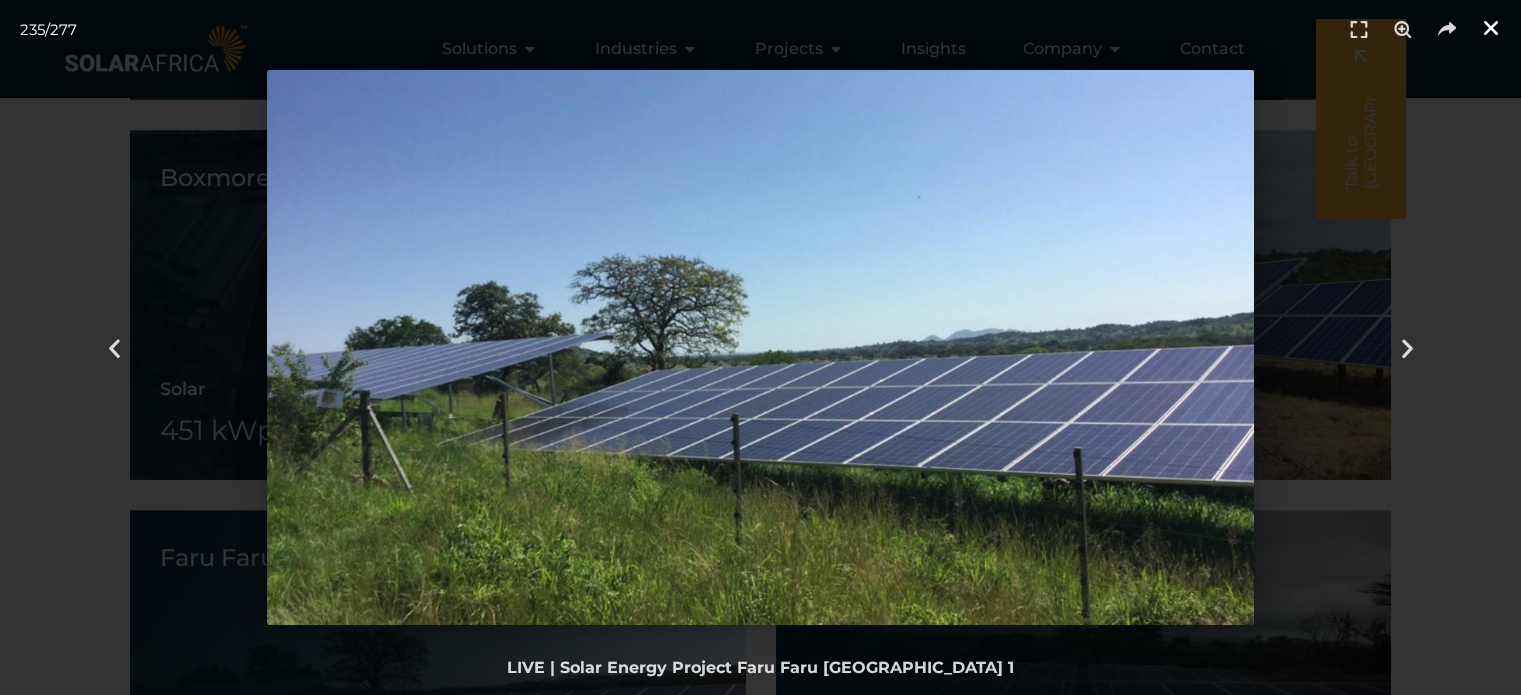 click at bounding box center [1491, 28] 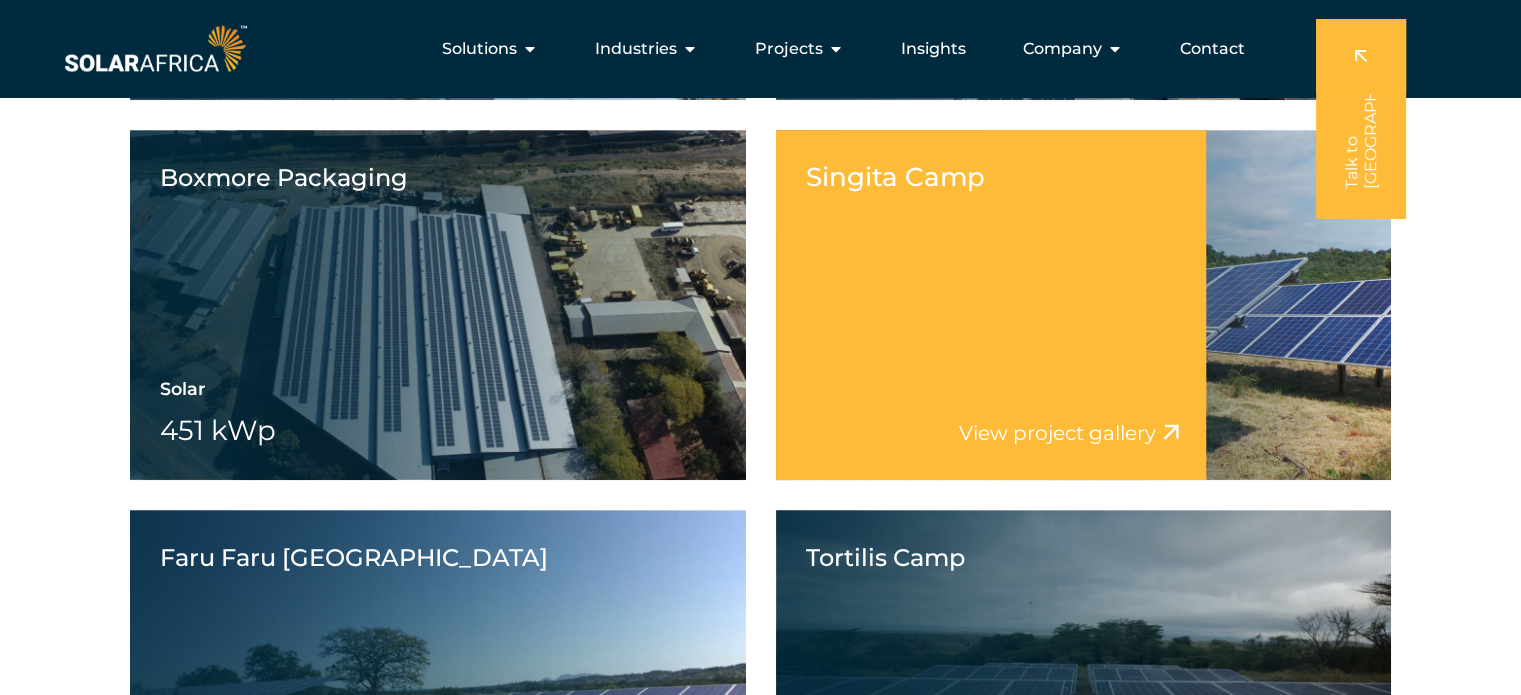 click on "Solar
1.01 MW
Battery
Wheeling" at bounding box center [1084, 414] 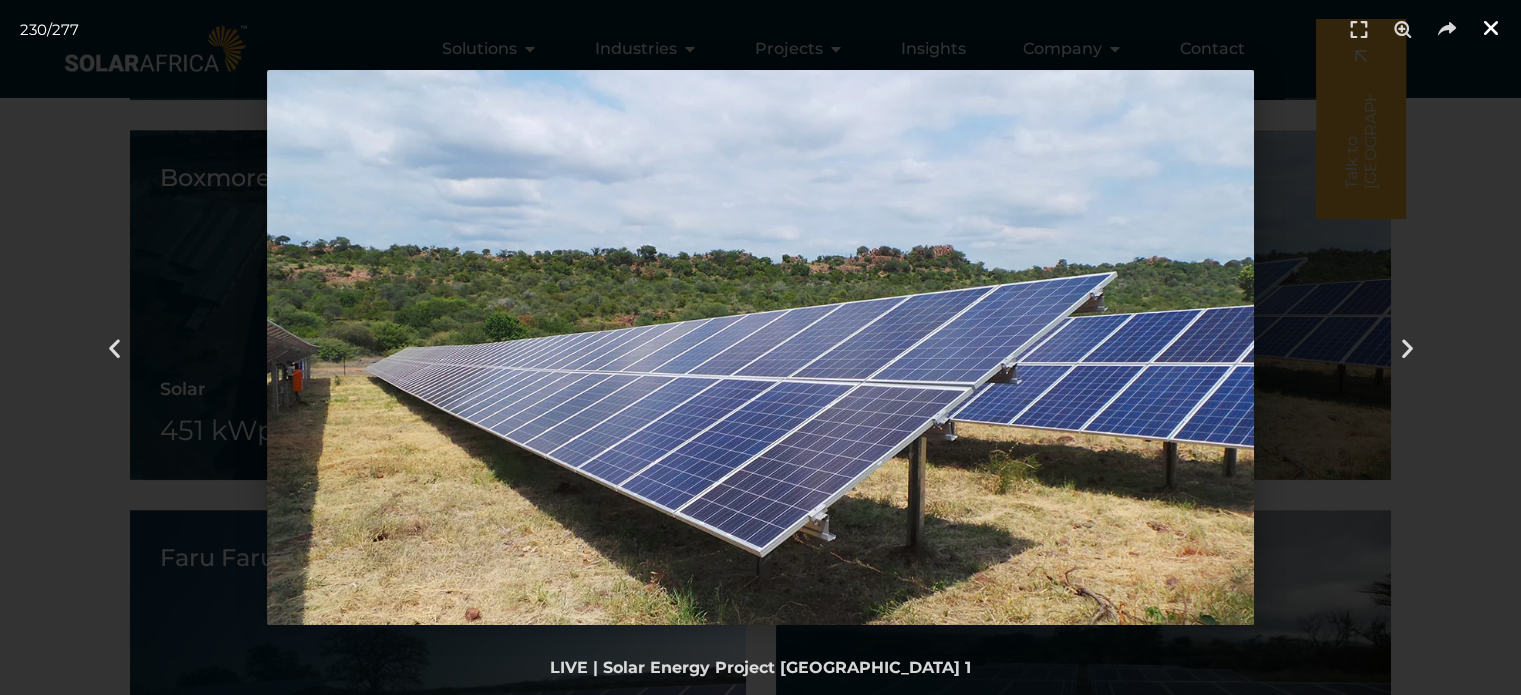 click at bounding box center (1491, 28) 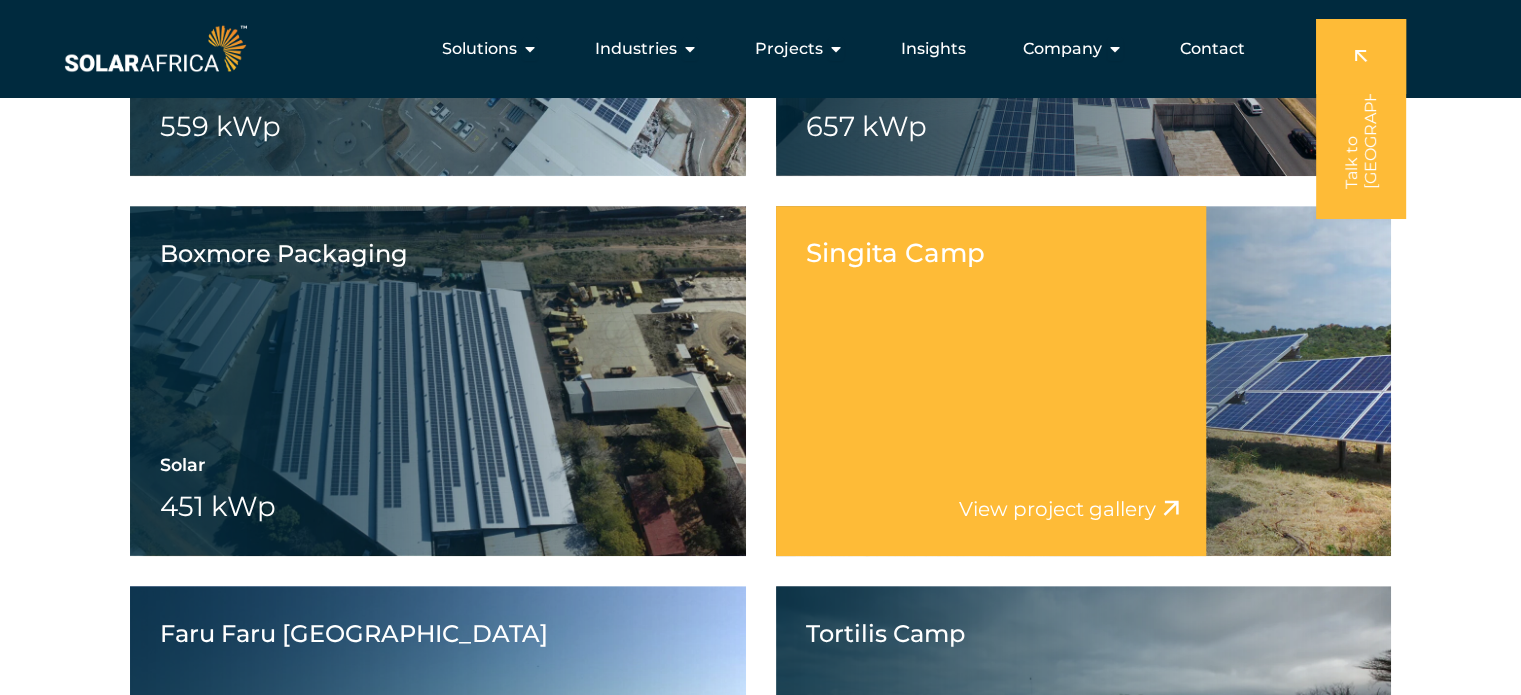 scroll, scrollTop: 8497, scrollLeft: 0, axis: vertical 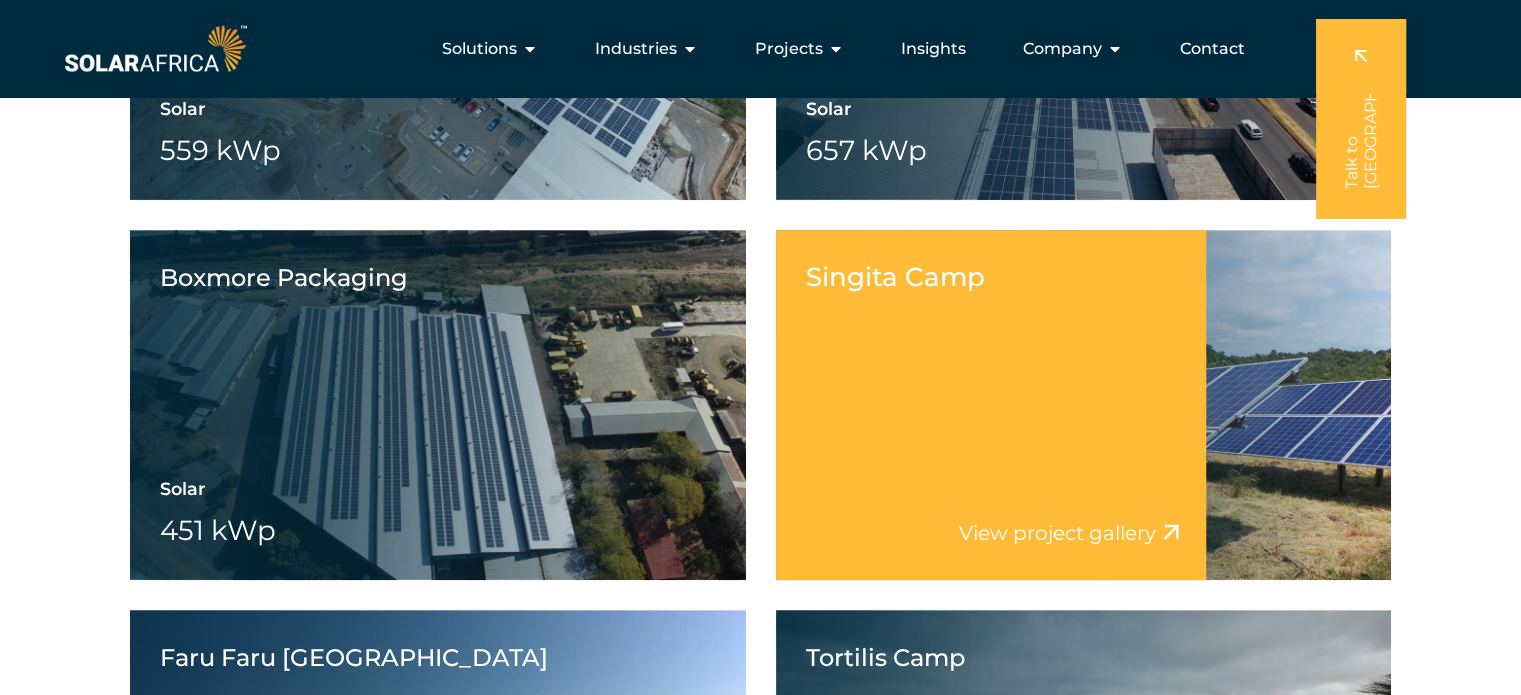 click on "Singita Camp" at bounding box center [991, 277] 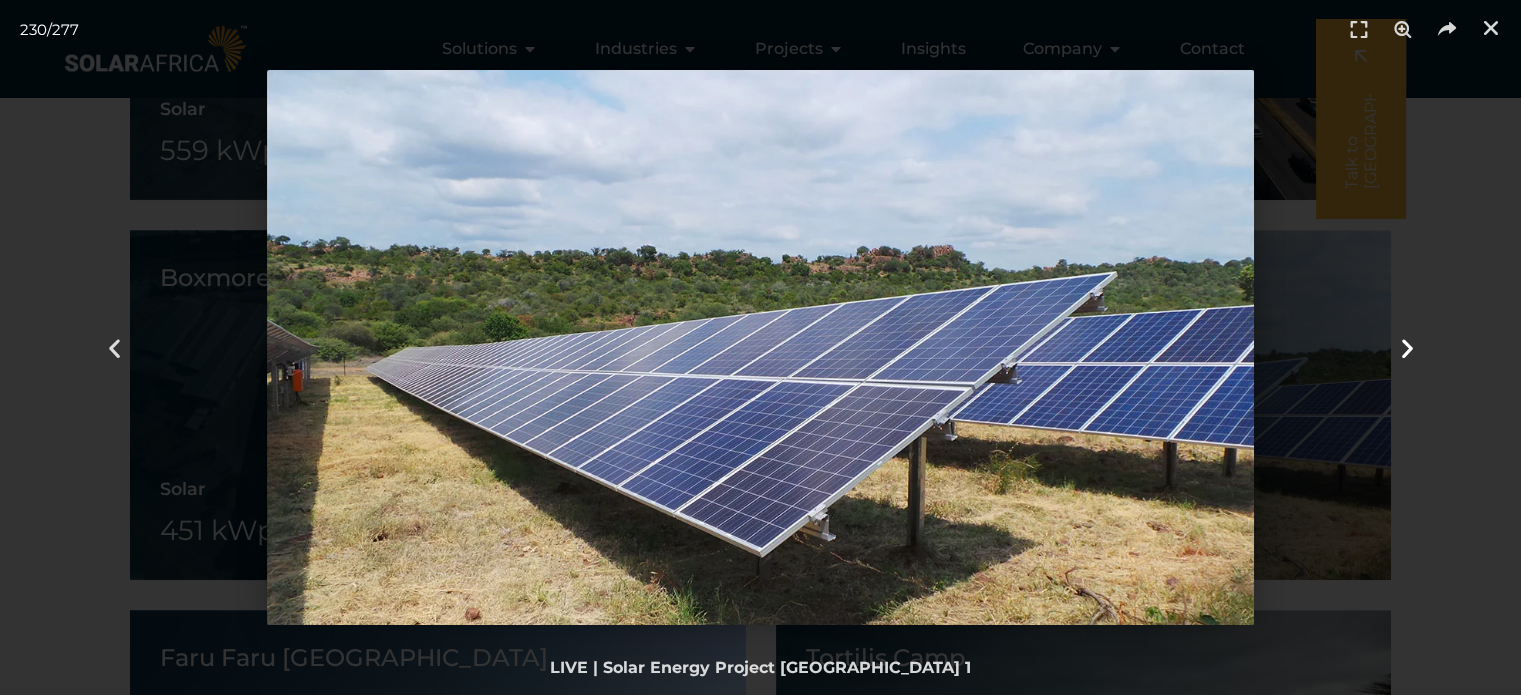 click at bounding box center [1406, 347] 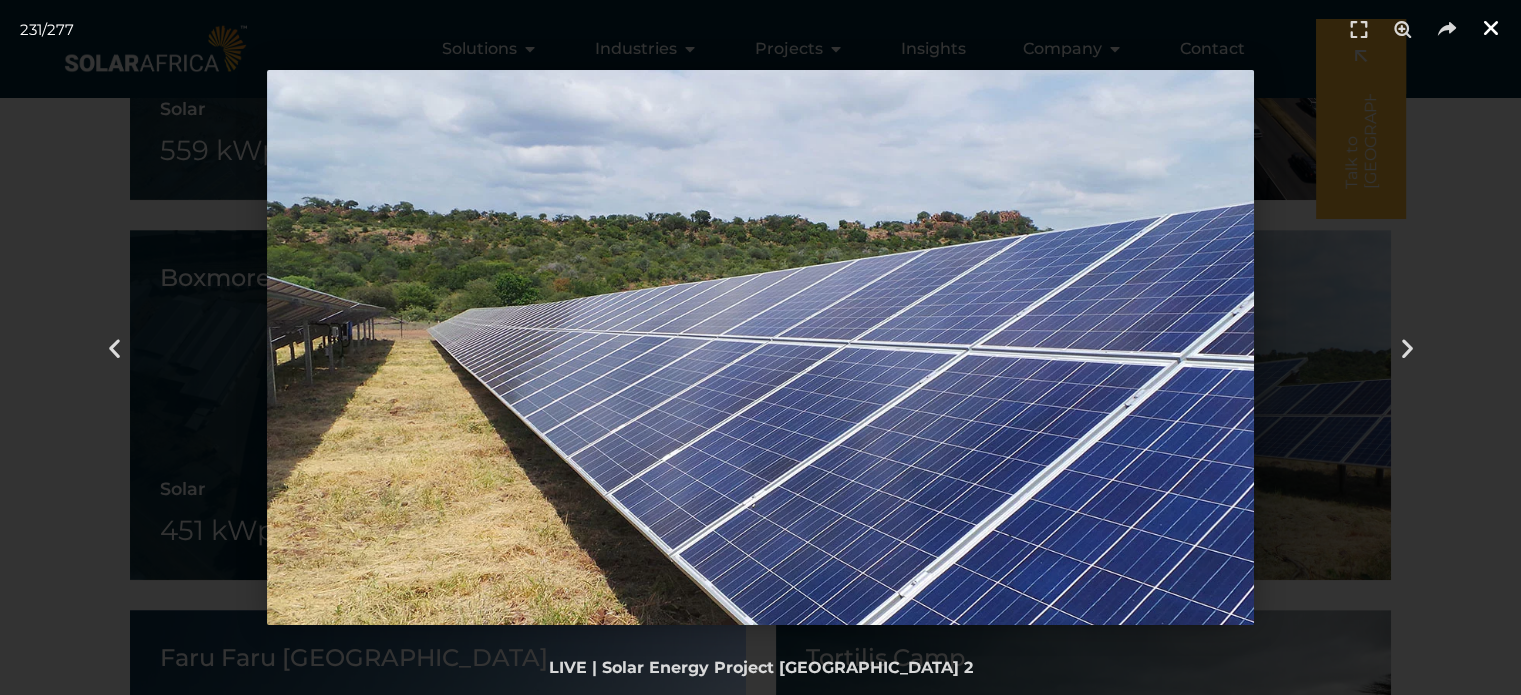 click at bounding box center [1491, 28] 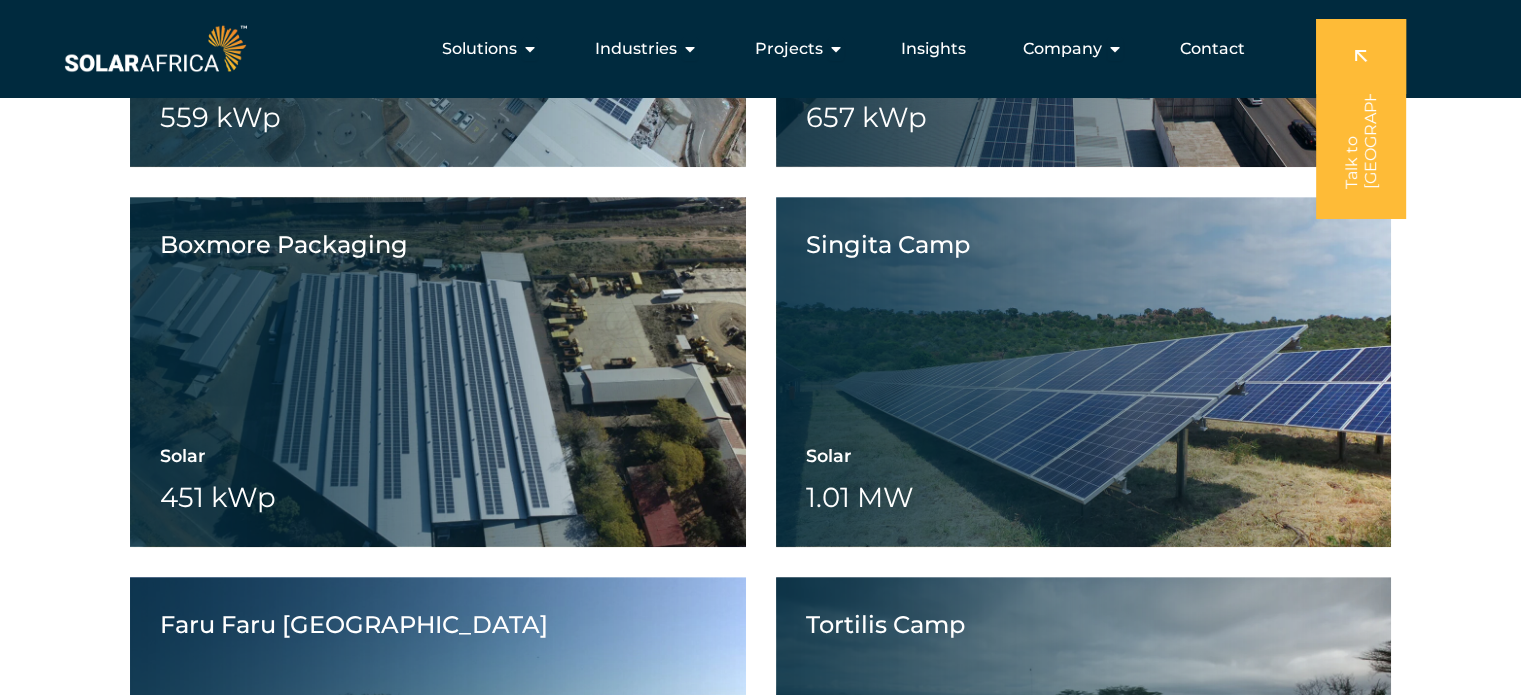 scroll, scrollTop: 8497, scrollLeft: 0, axis: vertical 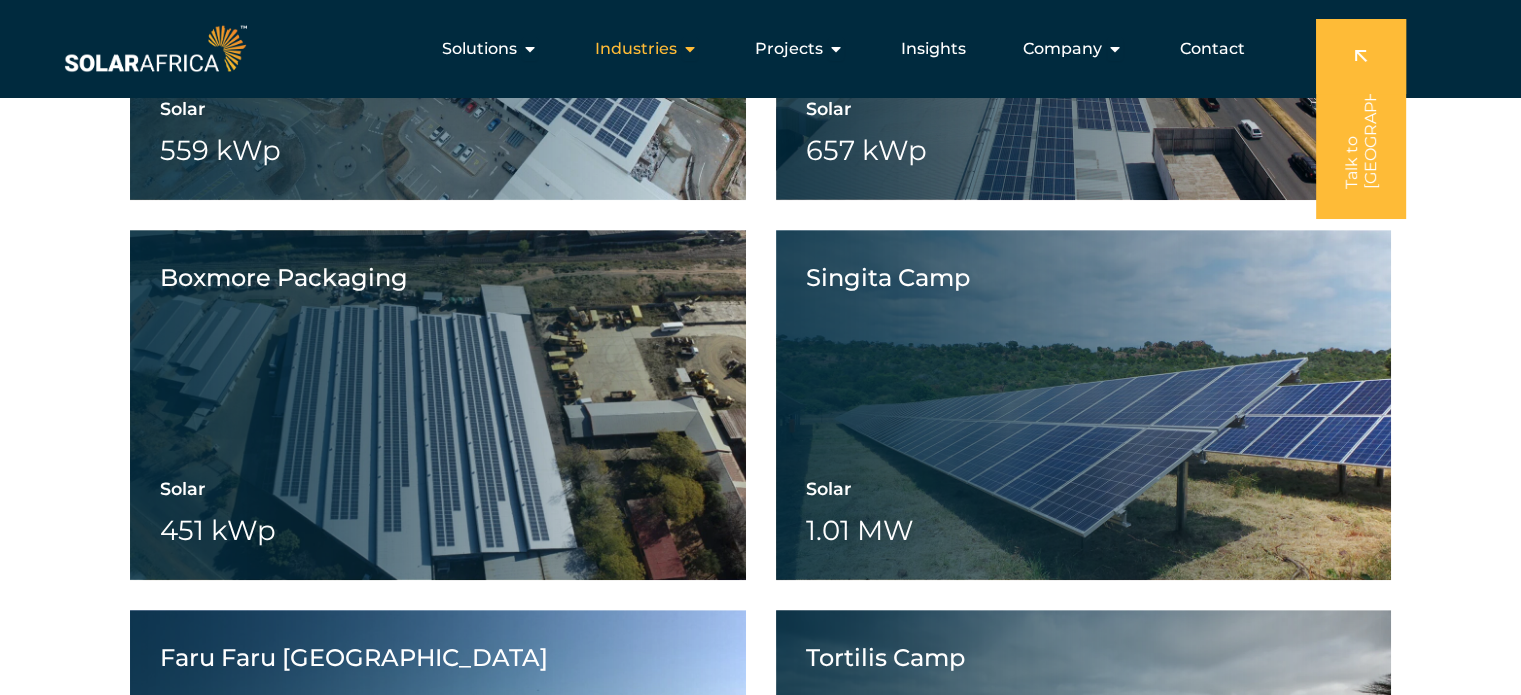 click at bounding box center [690, 49] 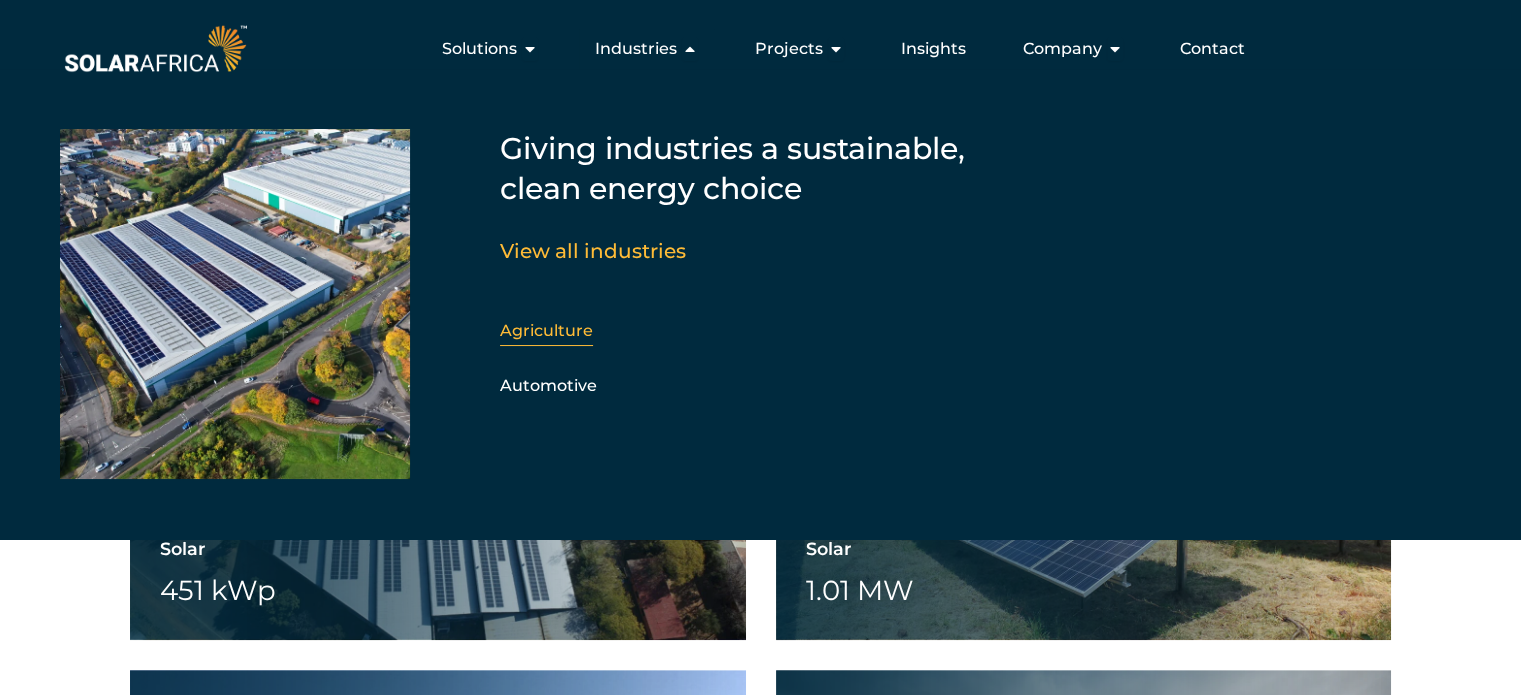 scroll, scrollTop: 8397, scrollLeft: 0, axis: vertical 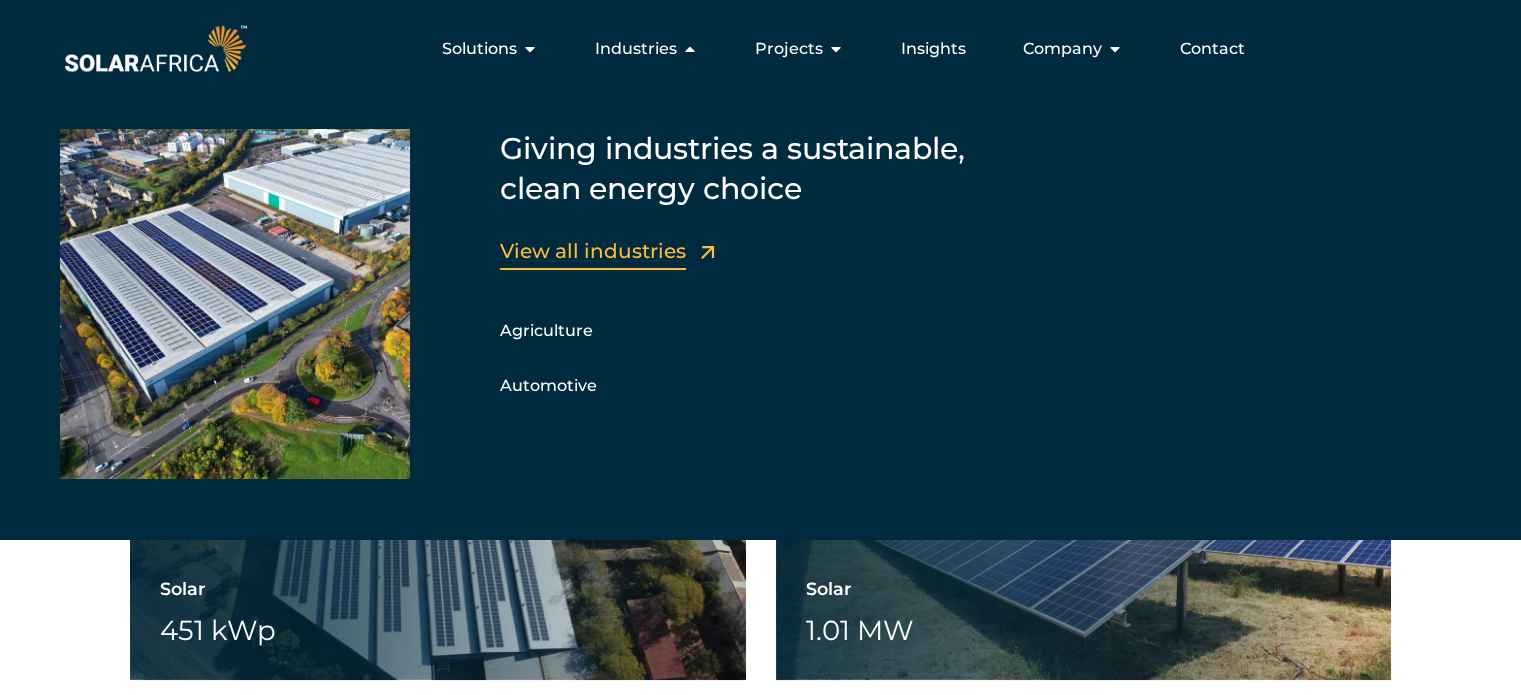 click on "View all industries" at bounding box center [593, 251] 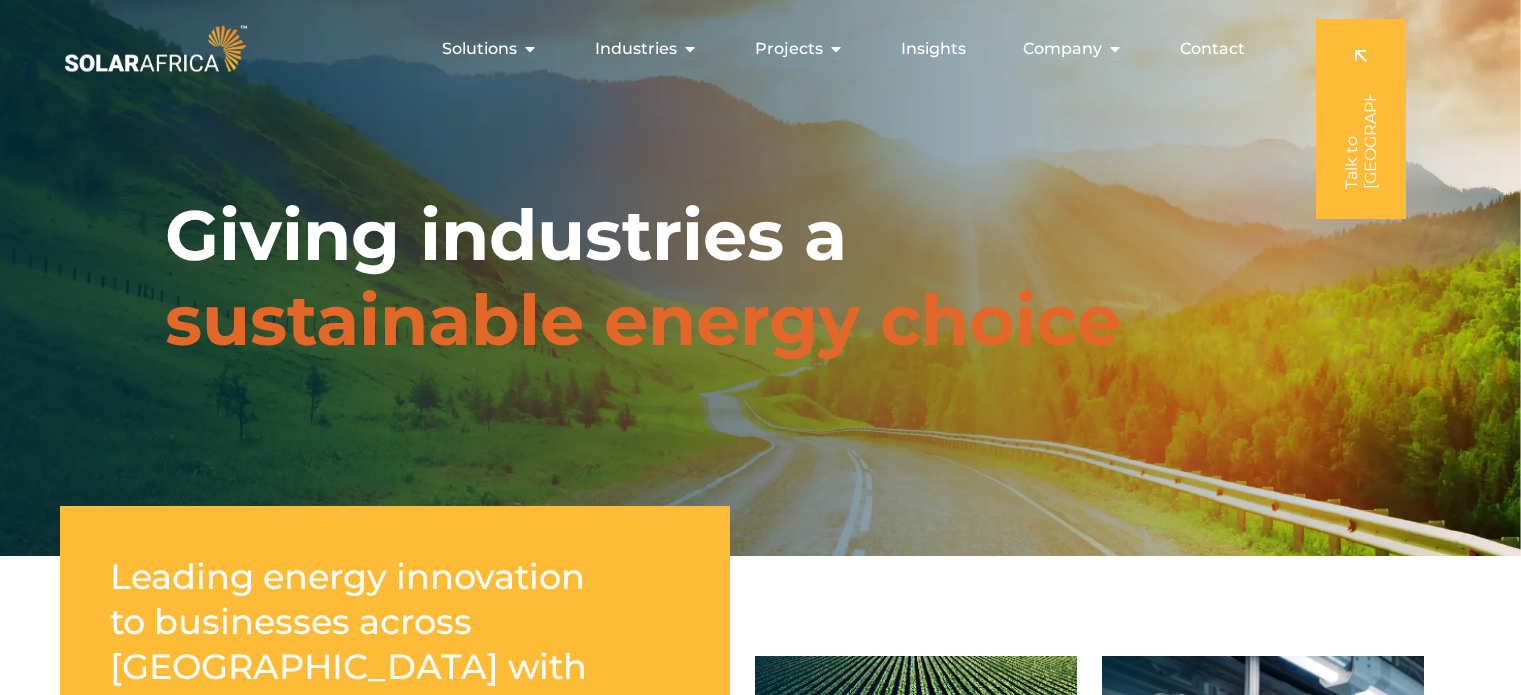 scroll, scrollTop: 0, scrollLeft: 0, axis: both 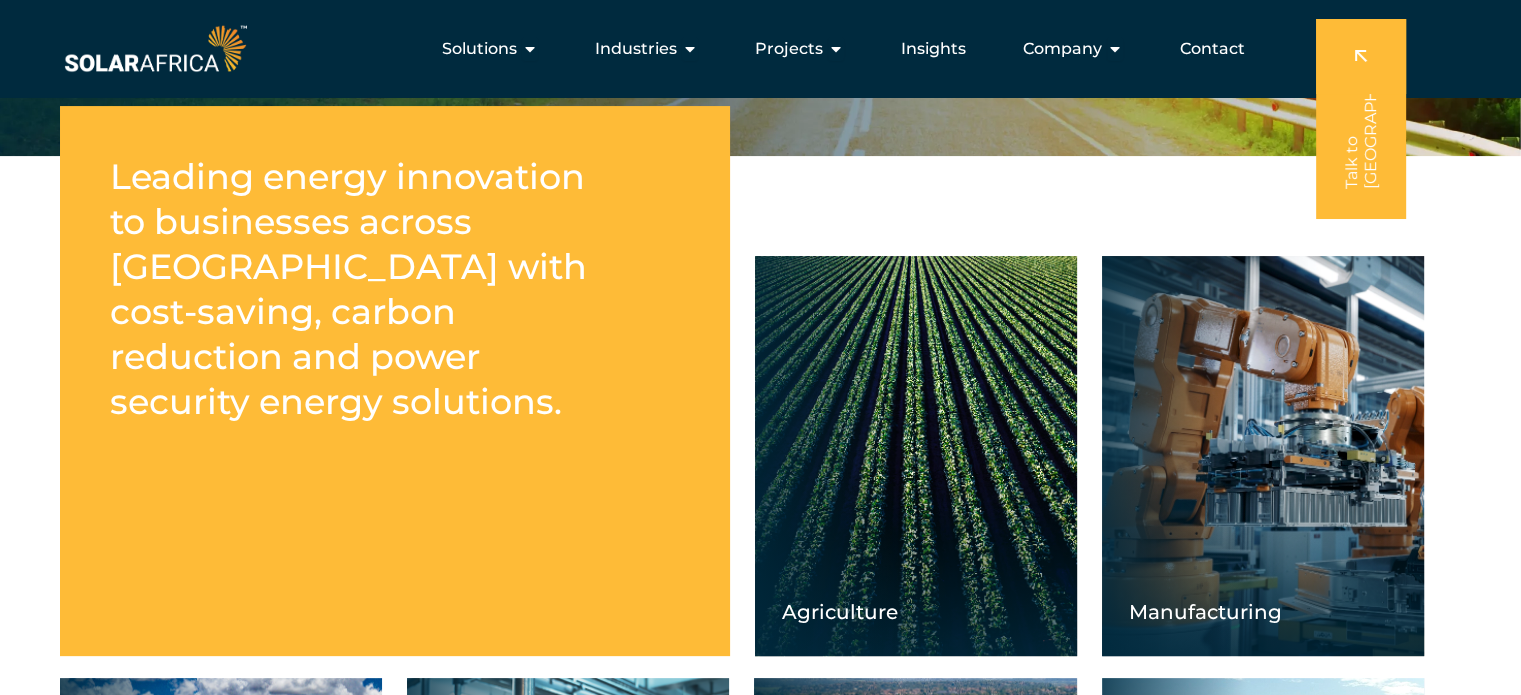 click on "Manufacturing" at bounding box center (1263, 456) 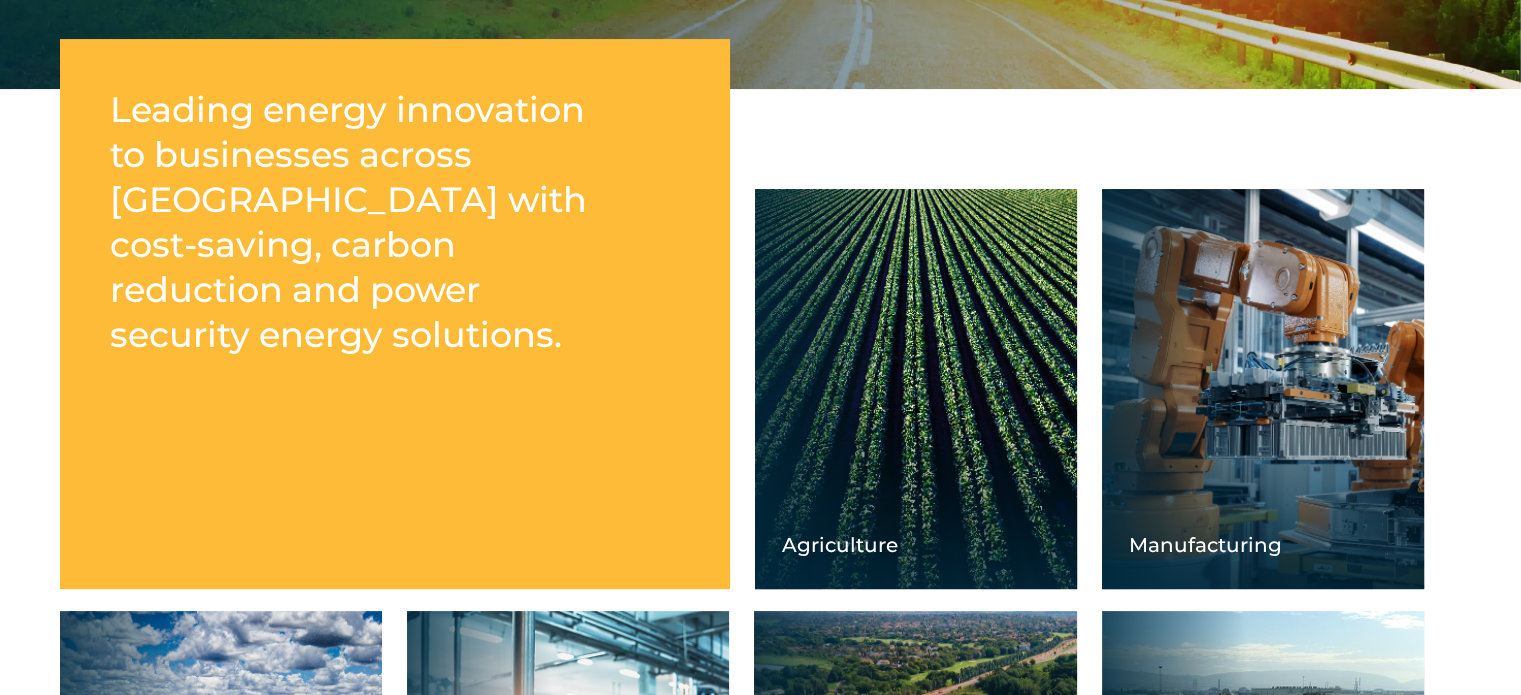 scroll, scrollTop: 600, scrollLeft: 0, axis: vertical 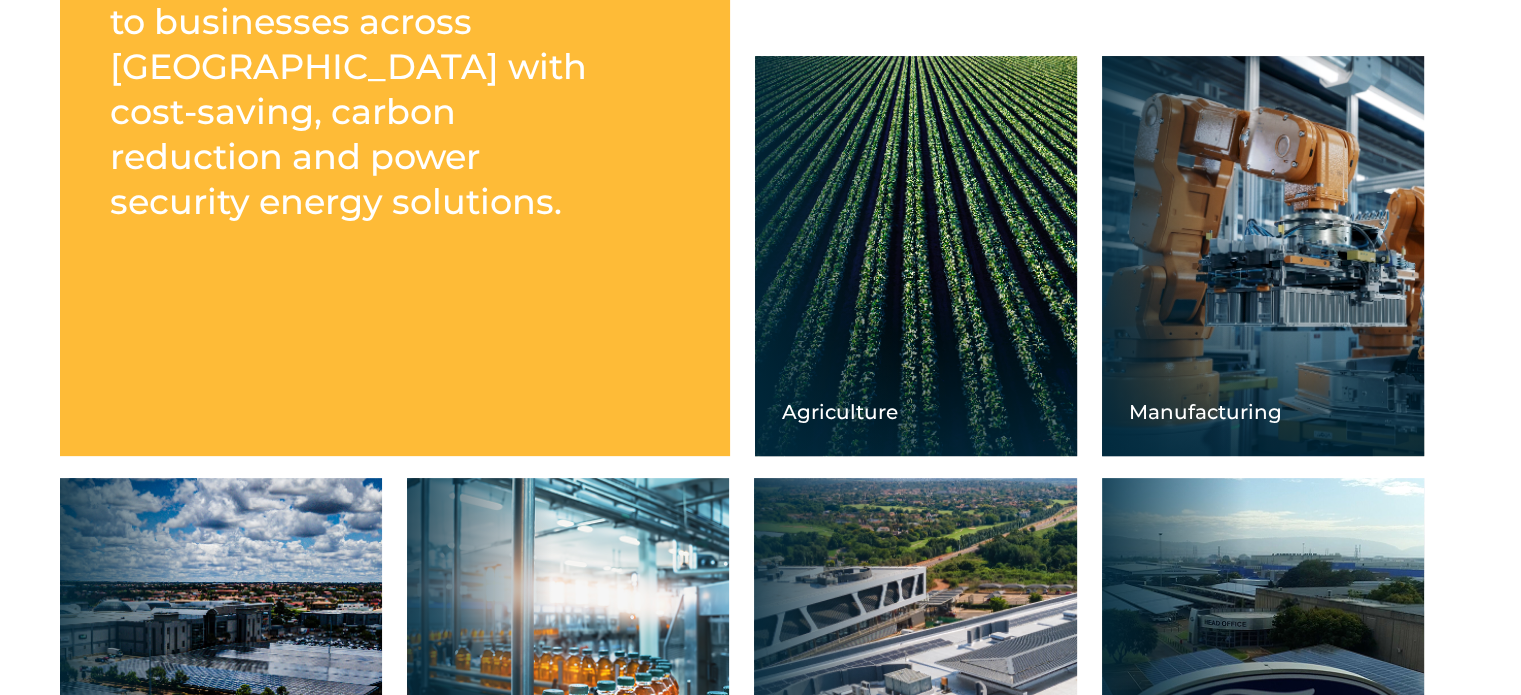 click on "Manufacturing" at bounding box center (1263, 256) 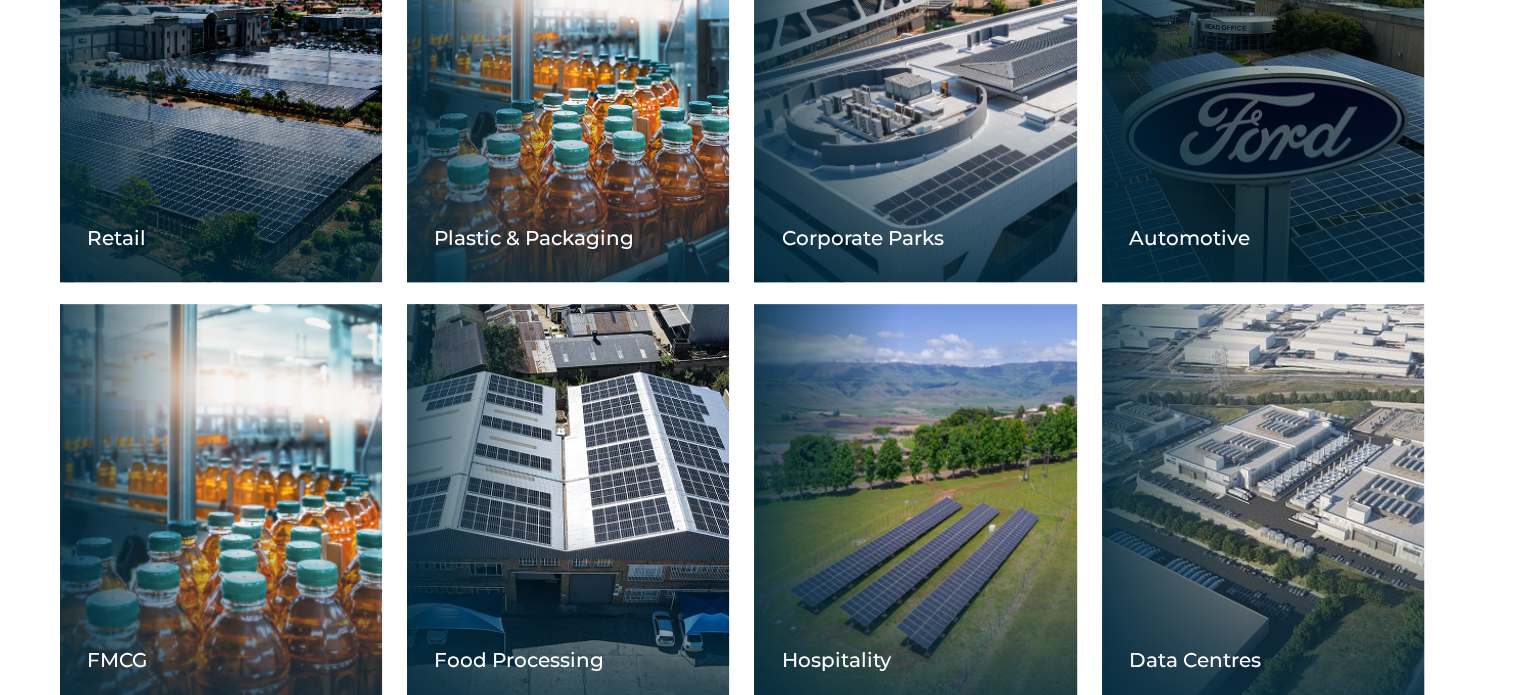 scroll, scrollTop: 1200, scrollLeft: 0, axis: vertical 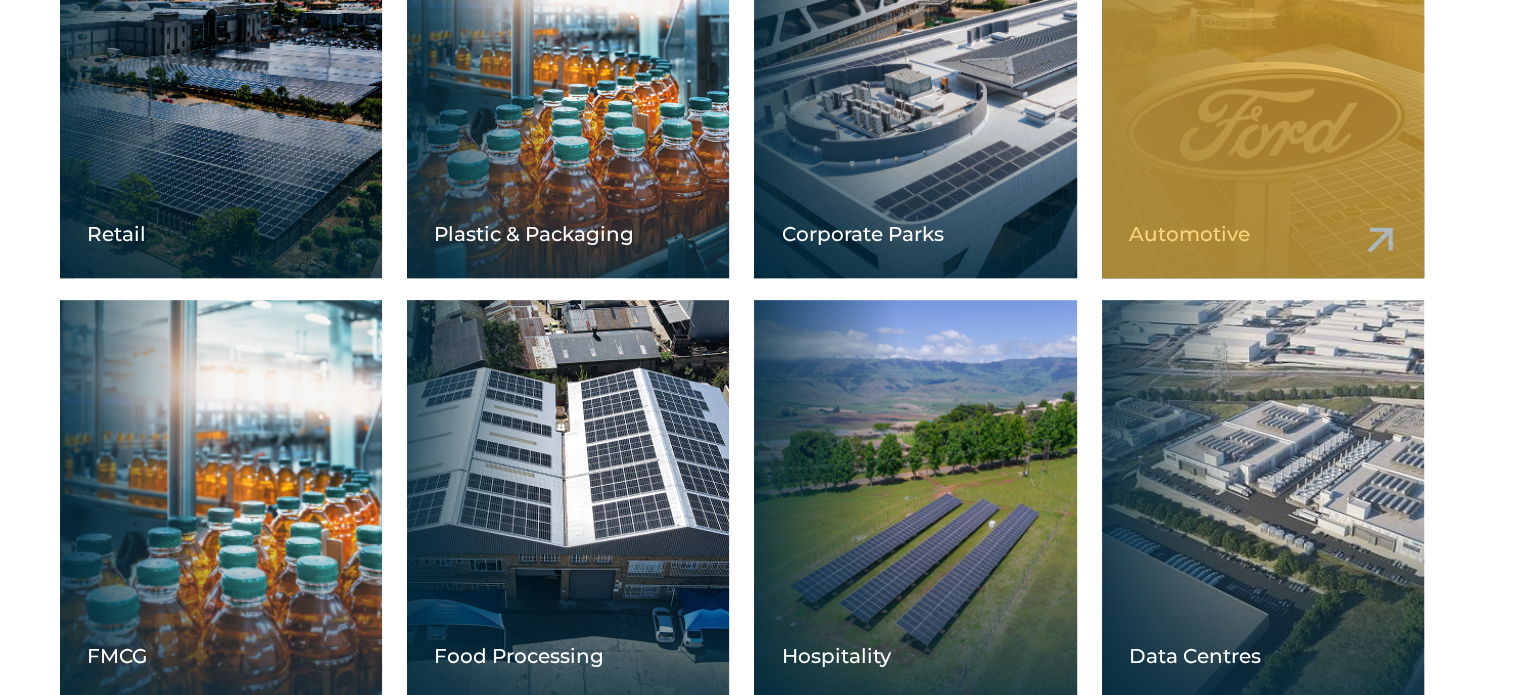click at bounding box center [1263, 78] 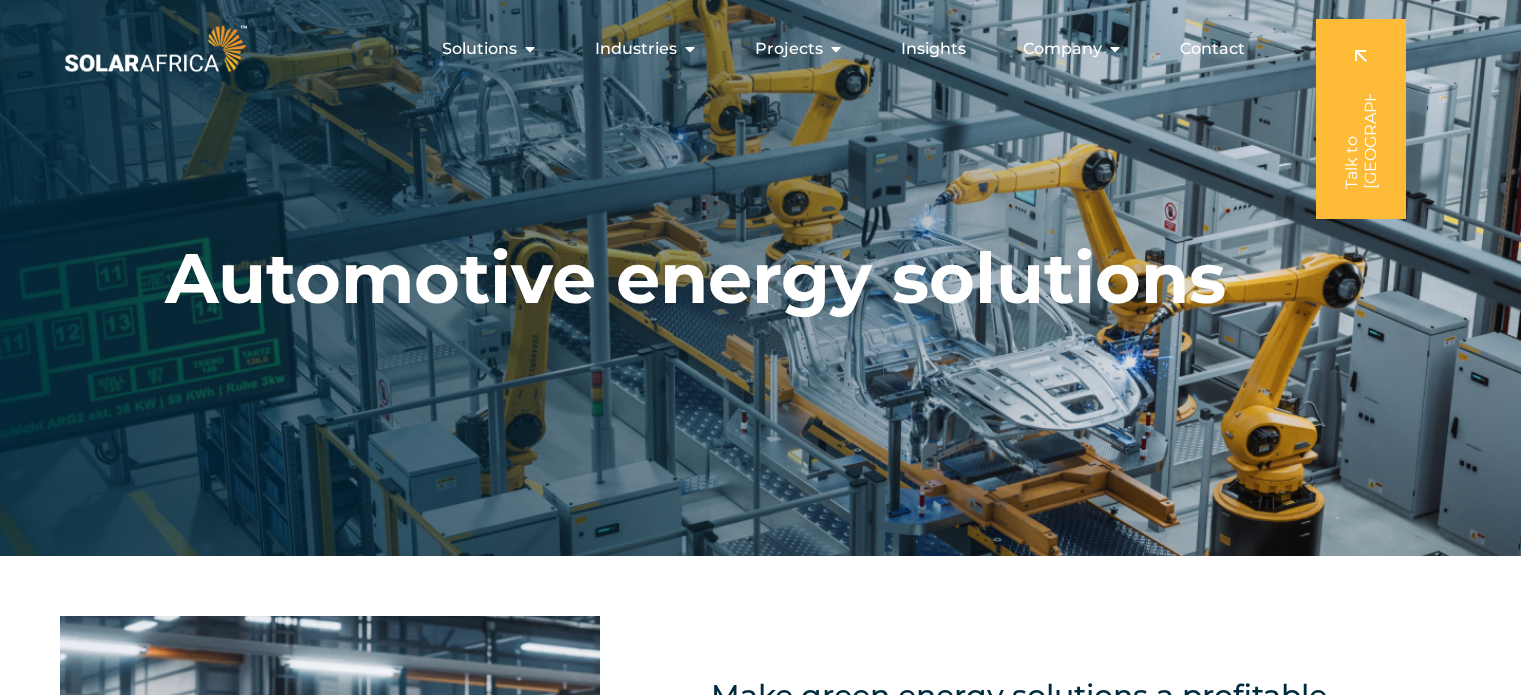 scroll, scrollTop: 0, scrollLeft: 0, axis: both 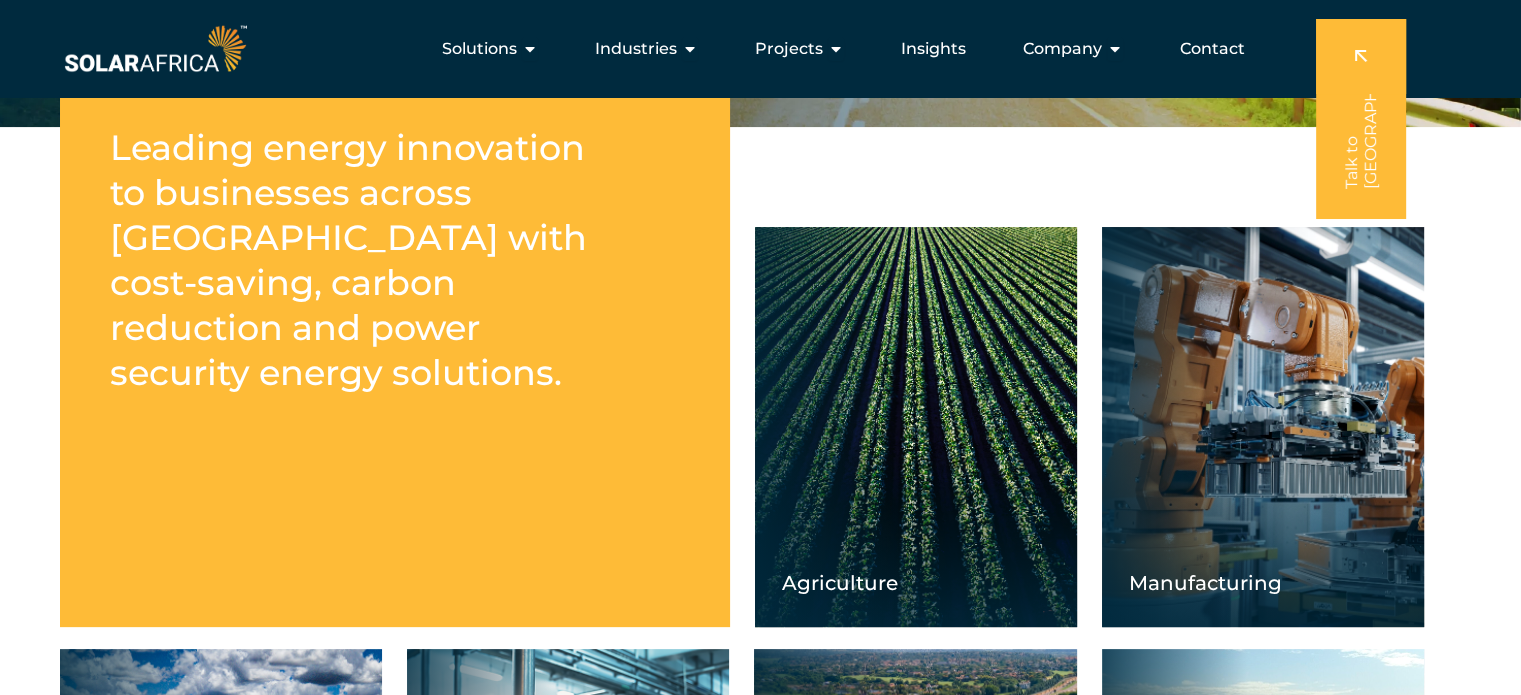click on "Manufacturing" at bounding box center (1276, 583) 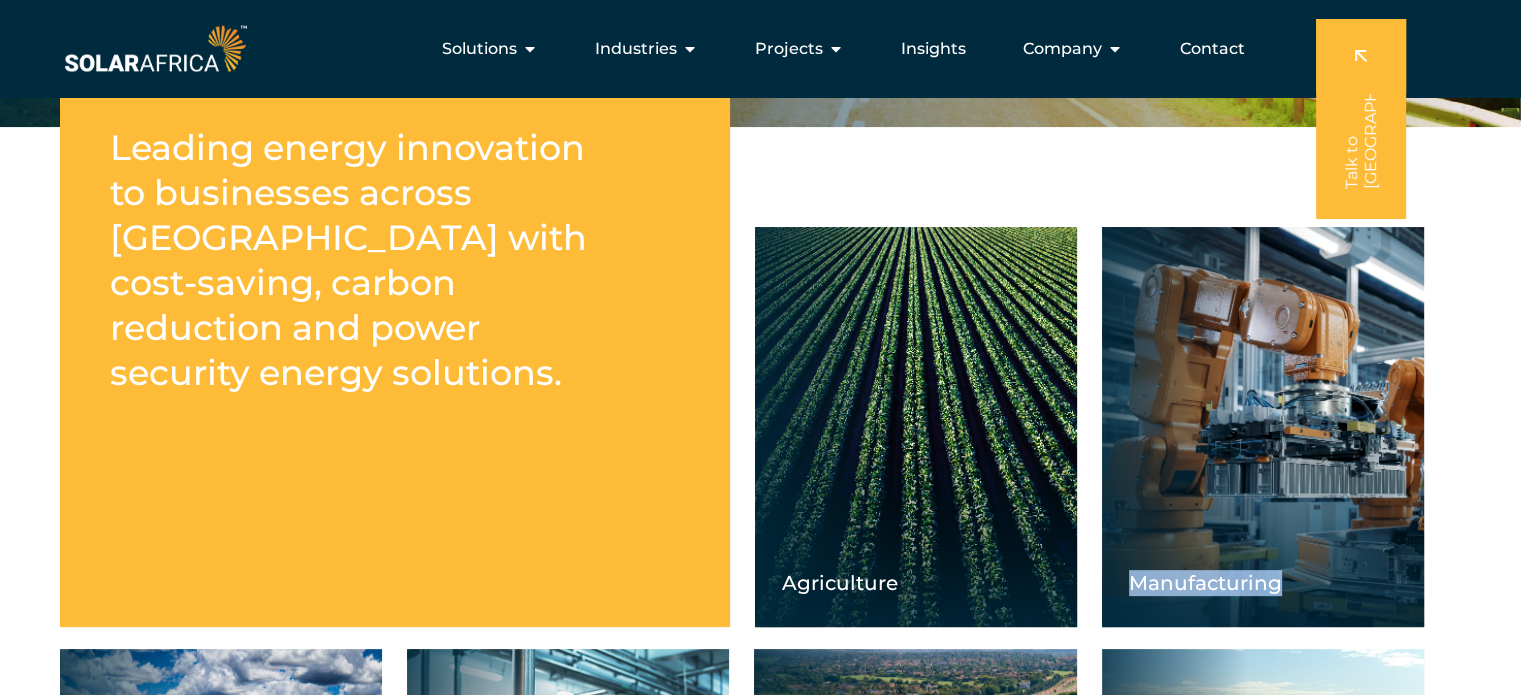 click on "Manufacturing" at bounding box center [1263, 427] 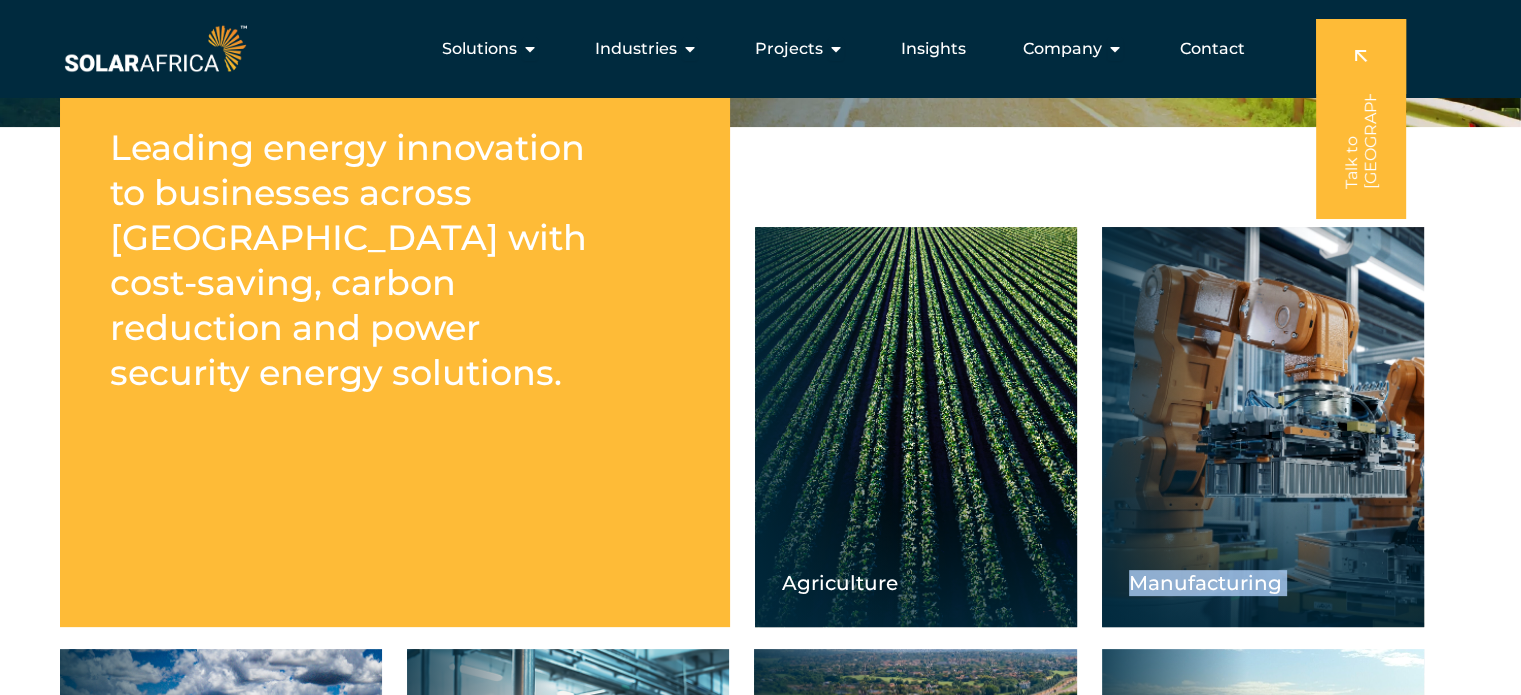 click on "Manufacturing" at bounding box center (1263, 427) 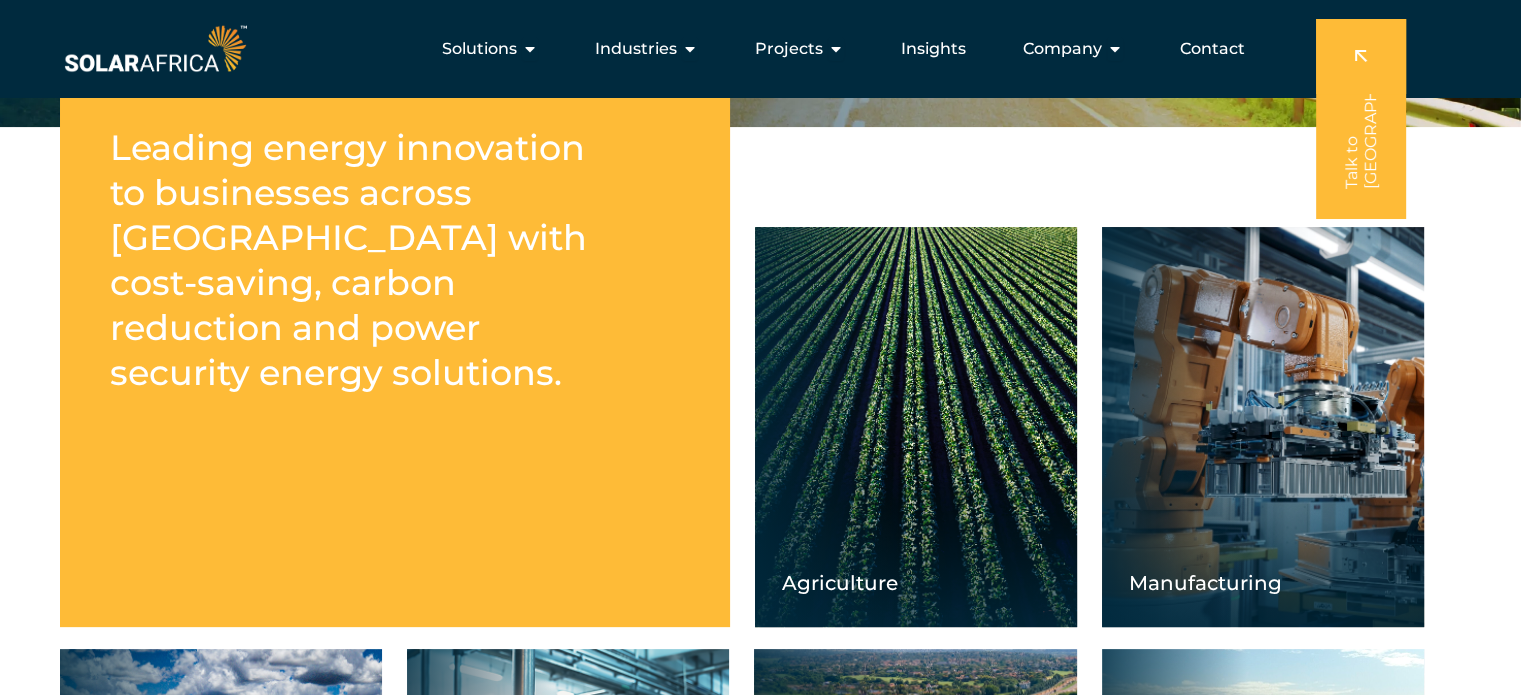 drag, startPoint x: 1269, startPoint y: 395, endPoint x: 1287, endPoint y: 534, distance: 140.16063 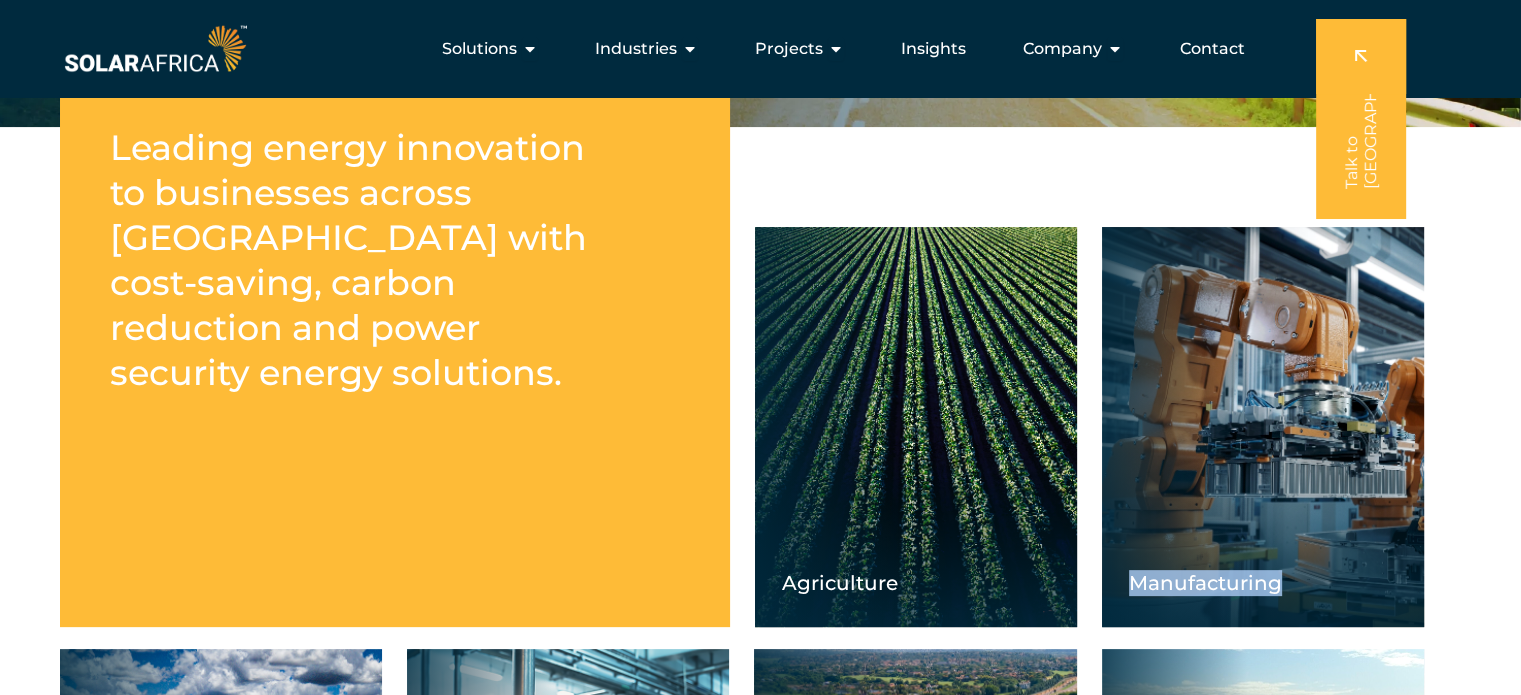 click on "Manufacturing" at bounding box center (1276, 583) 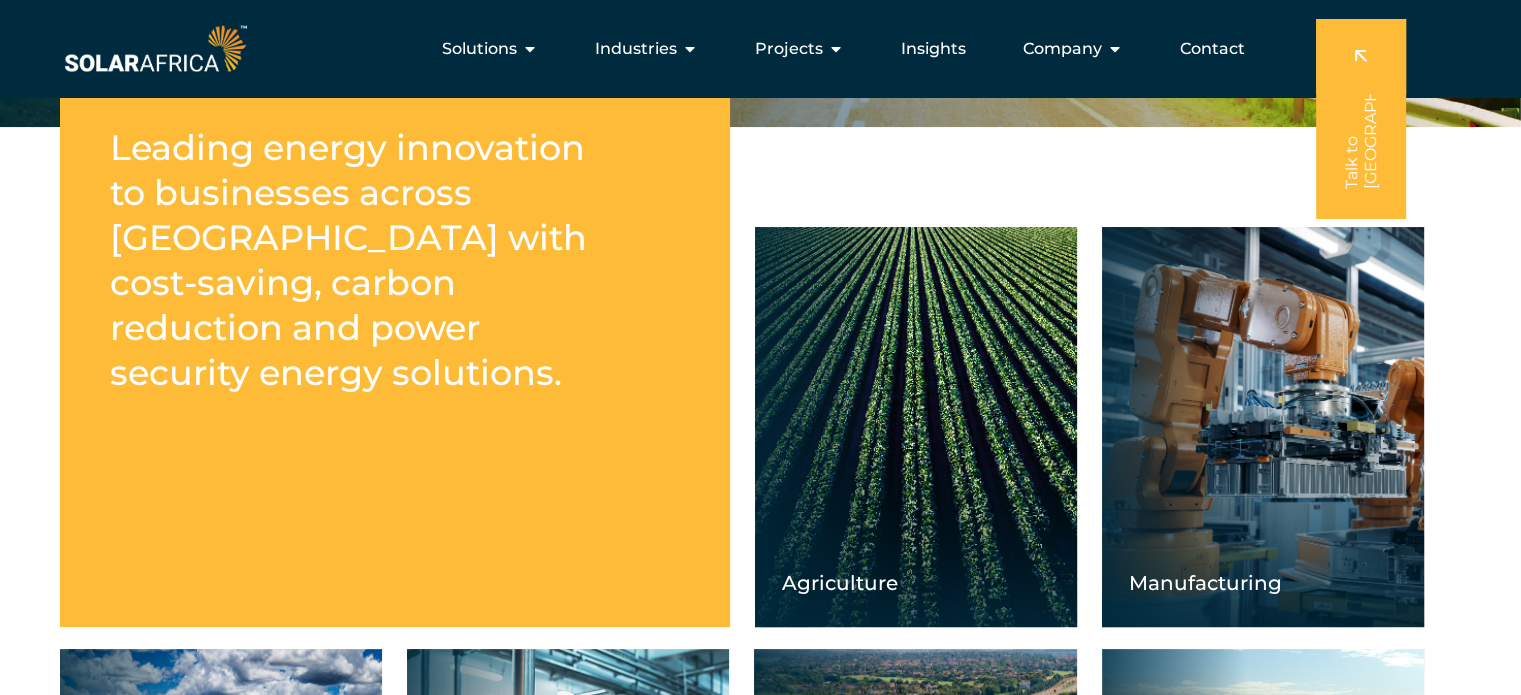 drag, startPoint x: 1288, startPoint y: 419, endPoint x: 1305, endPoint y: 495, distance: 77.87811 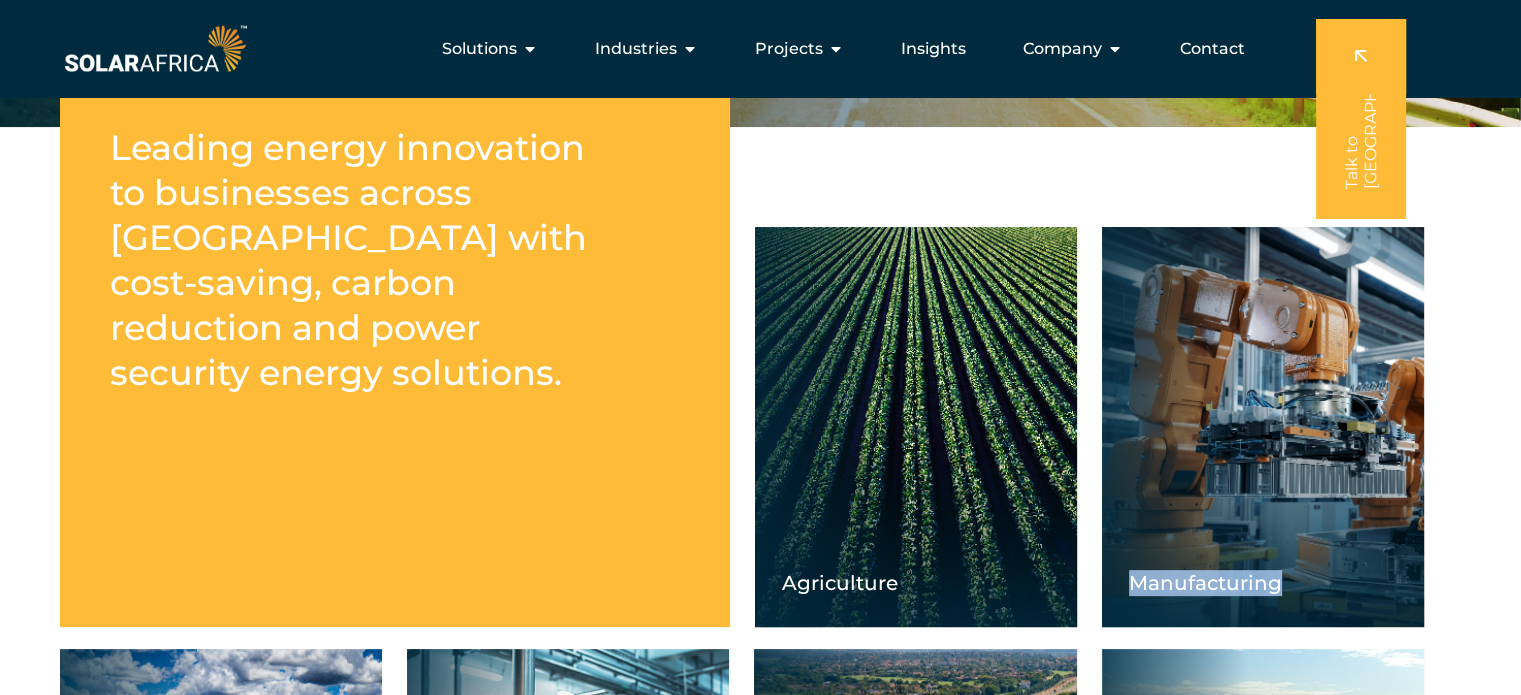 drag, startPoint x: 1314, startPoint y: 467, endPoint x: 1310, endPoint y: 455, distance: 12.649111 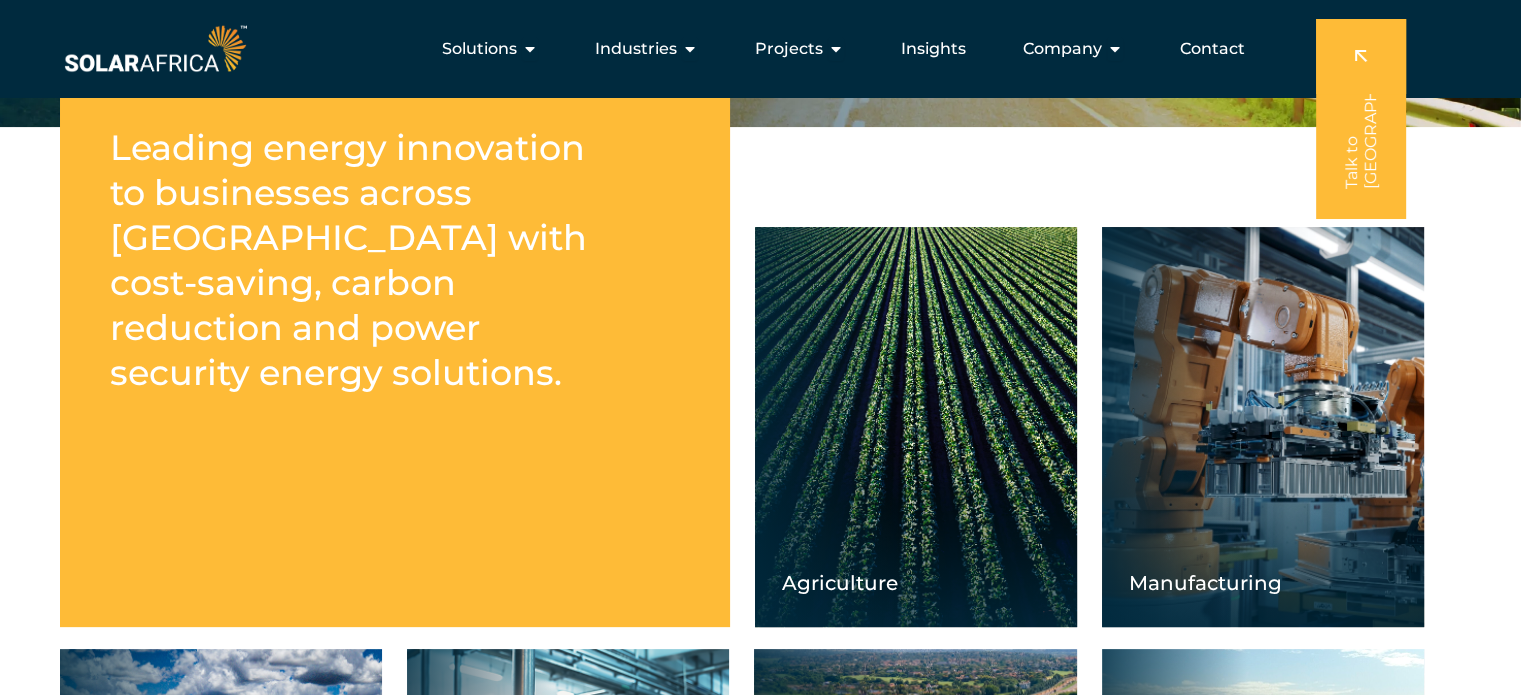click on "Manufacturing" at bounding box center [1263, 427] 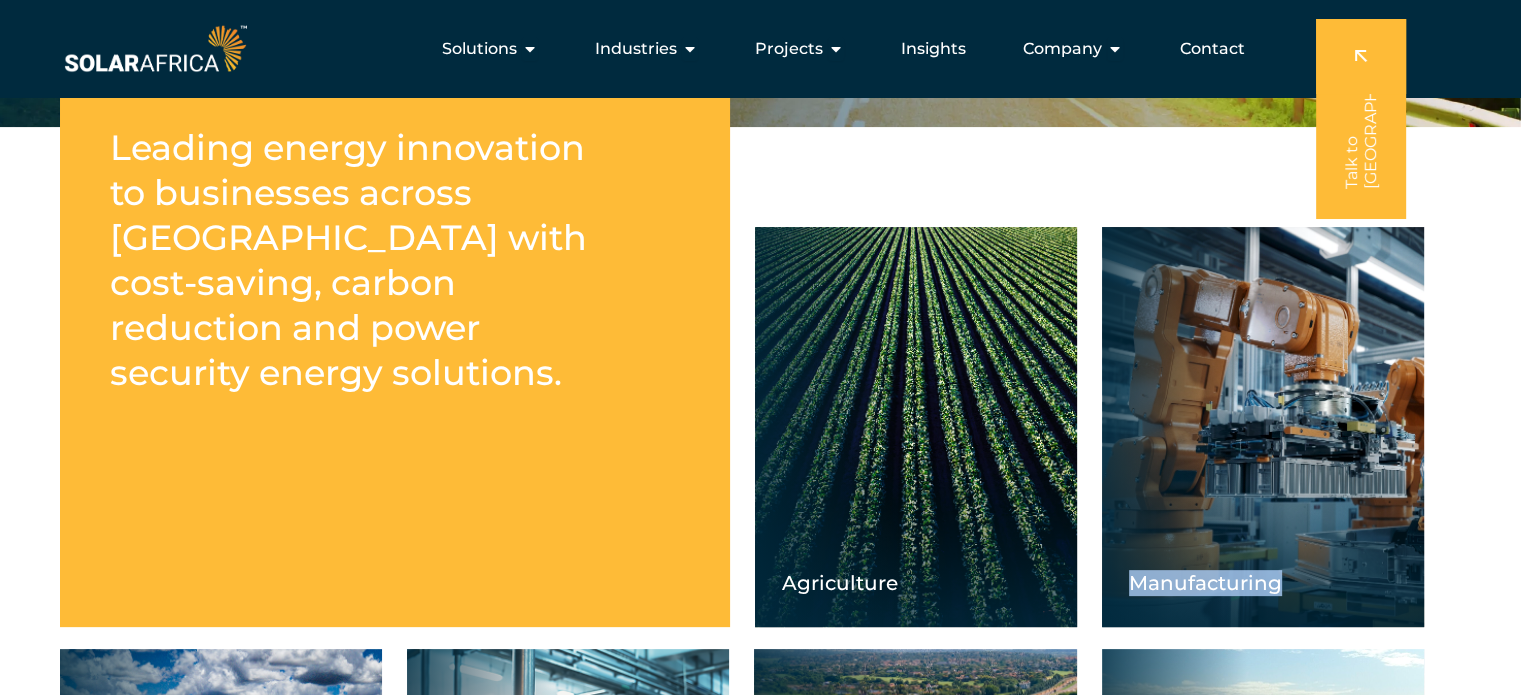click on "Manufacturing" at bounding box center (1263, 427) 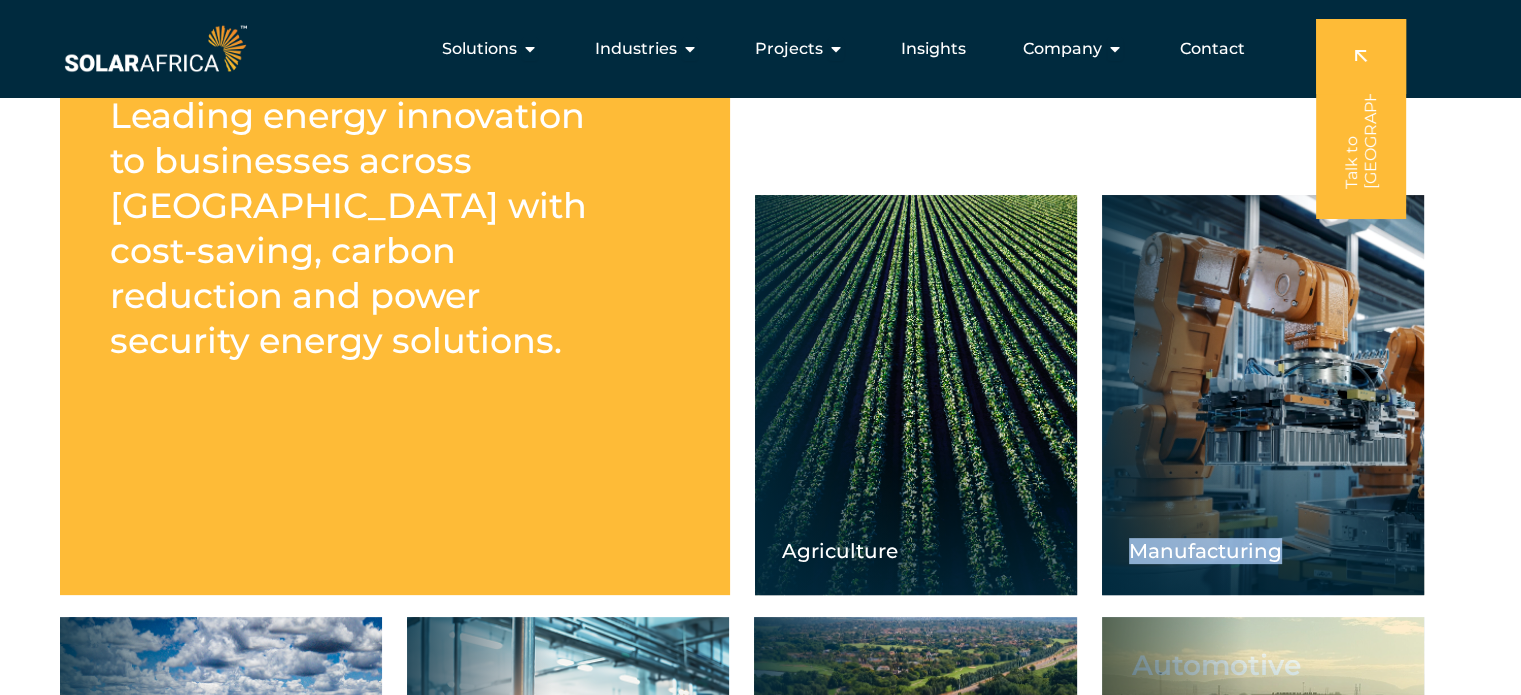 scroll, scrollTop: 429, scrollLeft: 0, axis: vertical 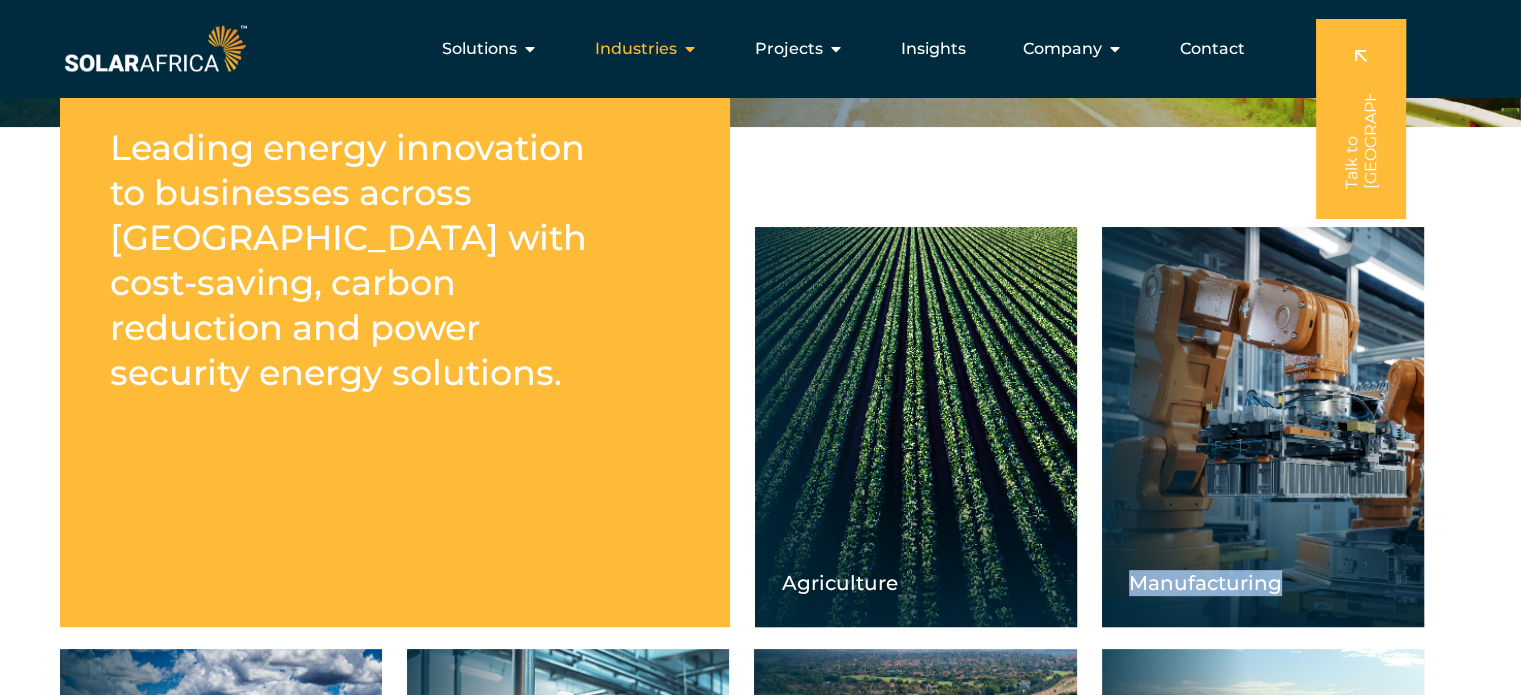 click at bounding box center [690, 49] 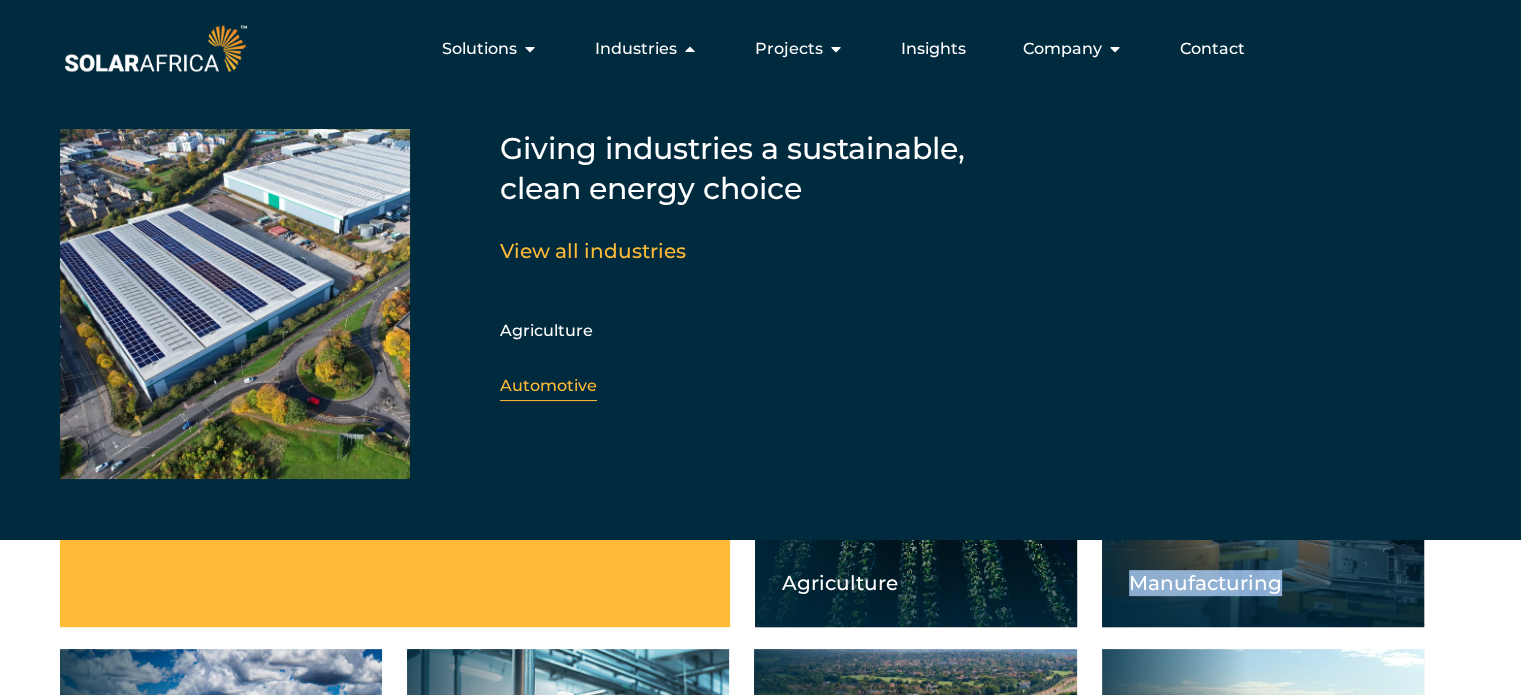 click on "Automotive" at bounding box center (548, 385) 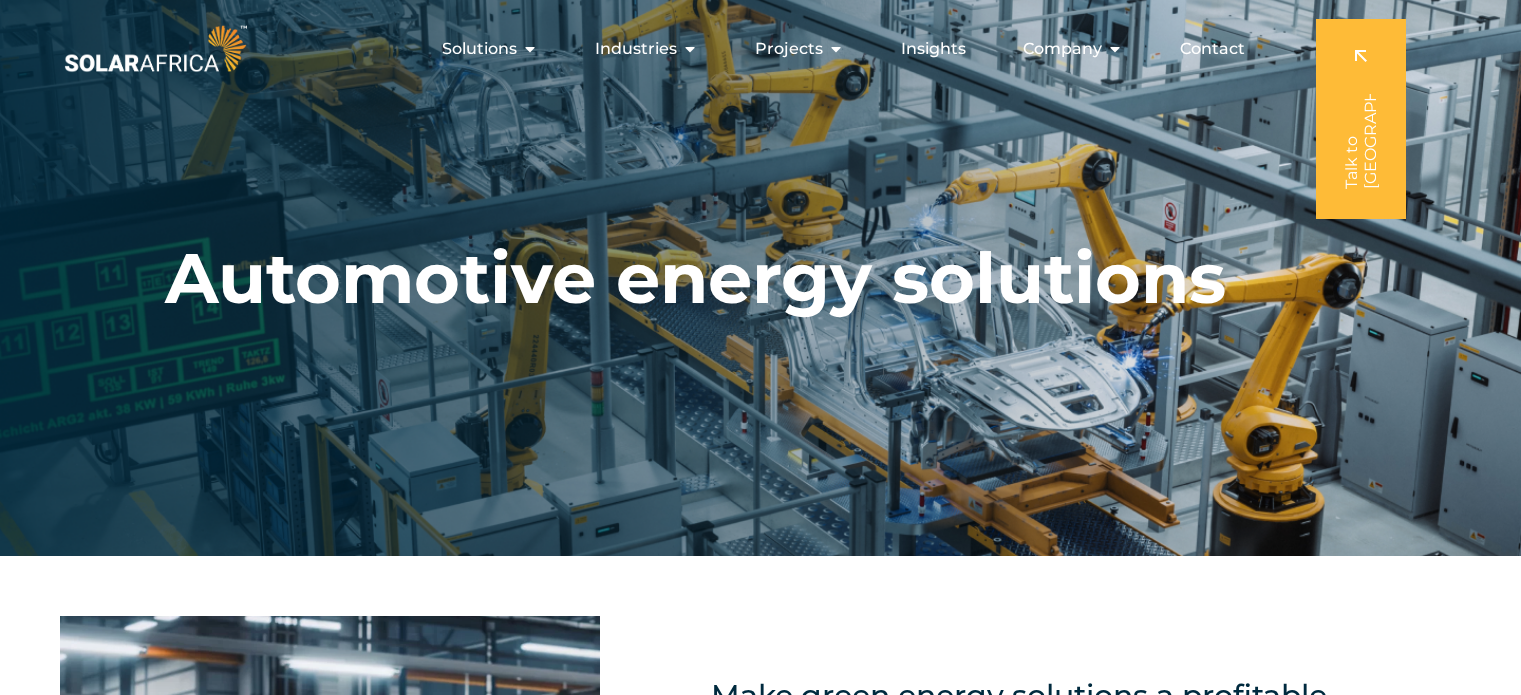 scroll, scrollTop: 0, scrollLeft: 0, axis: both 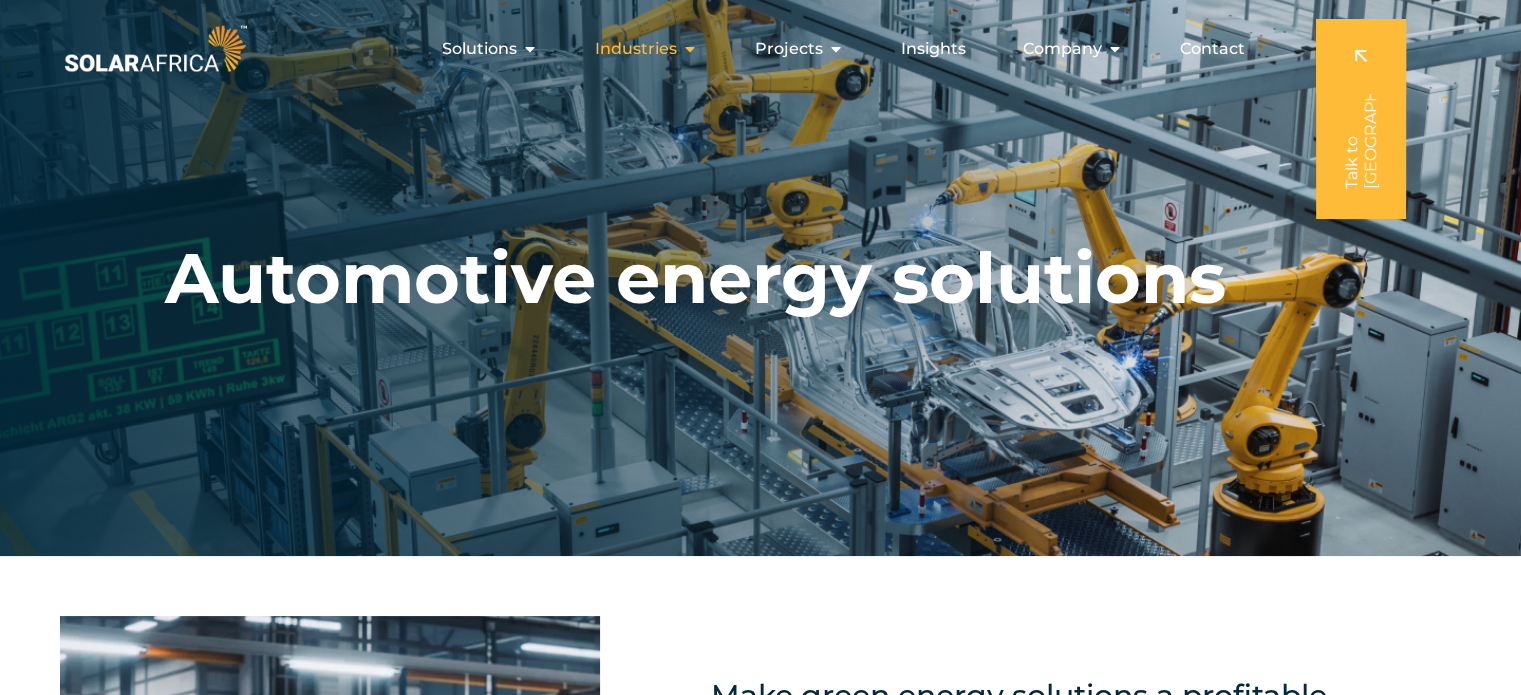 click at bounding box center [690, 49] 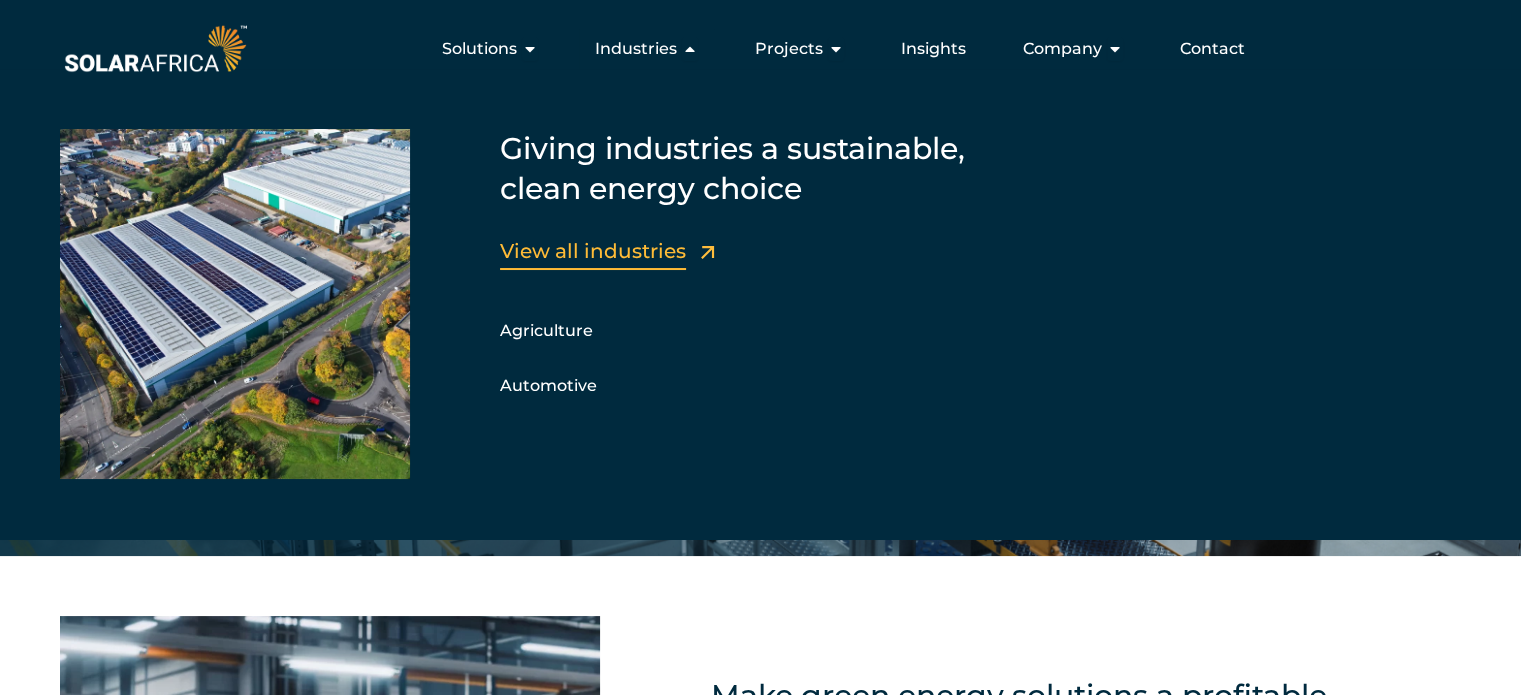 click on "View all industries" at bounding box center (593, 251) 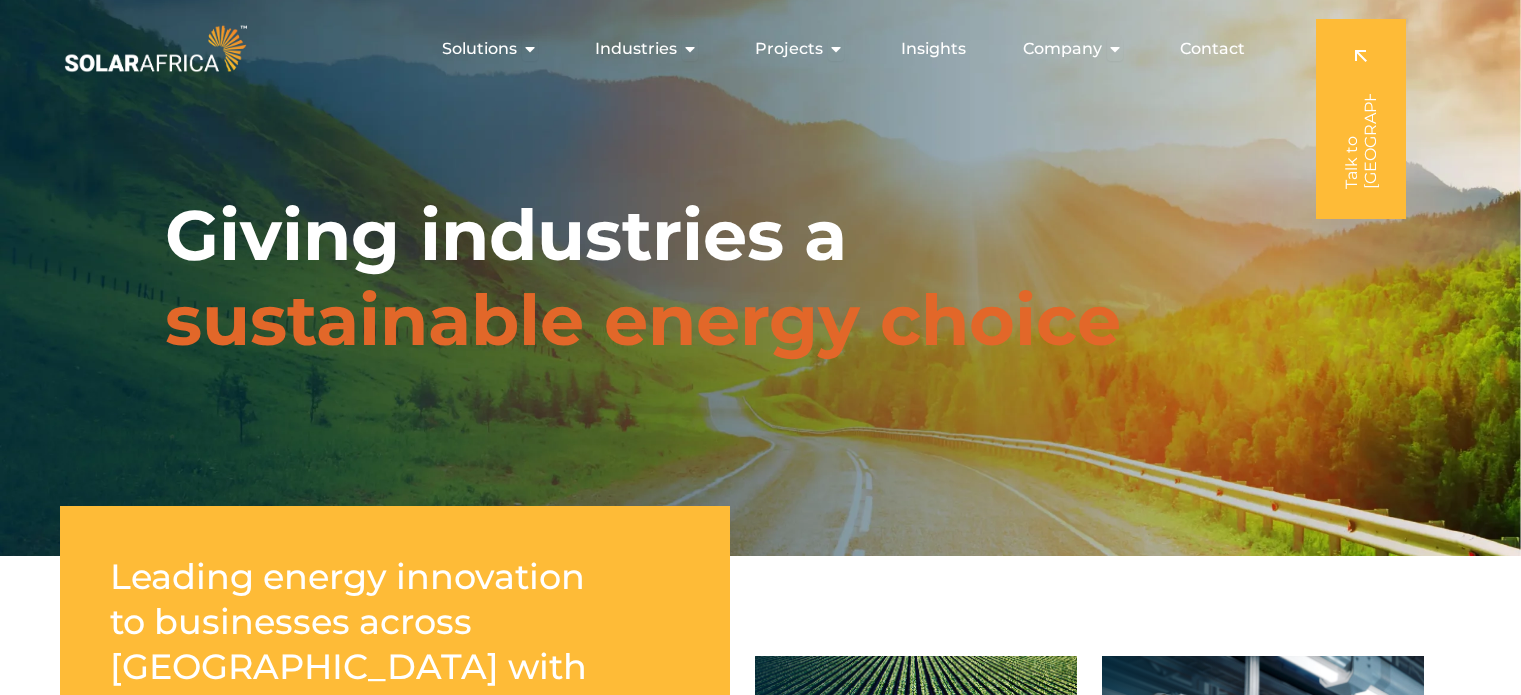 scroll, scrollTop: 0, scrollLeft: 0, axis: both 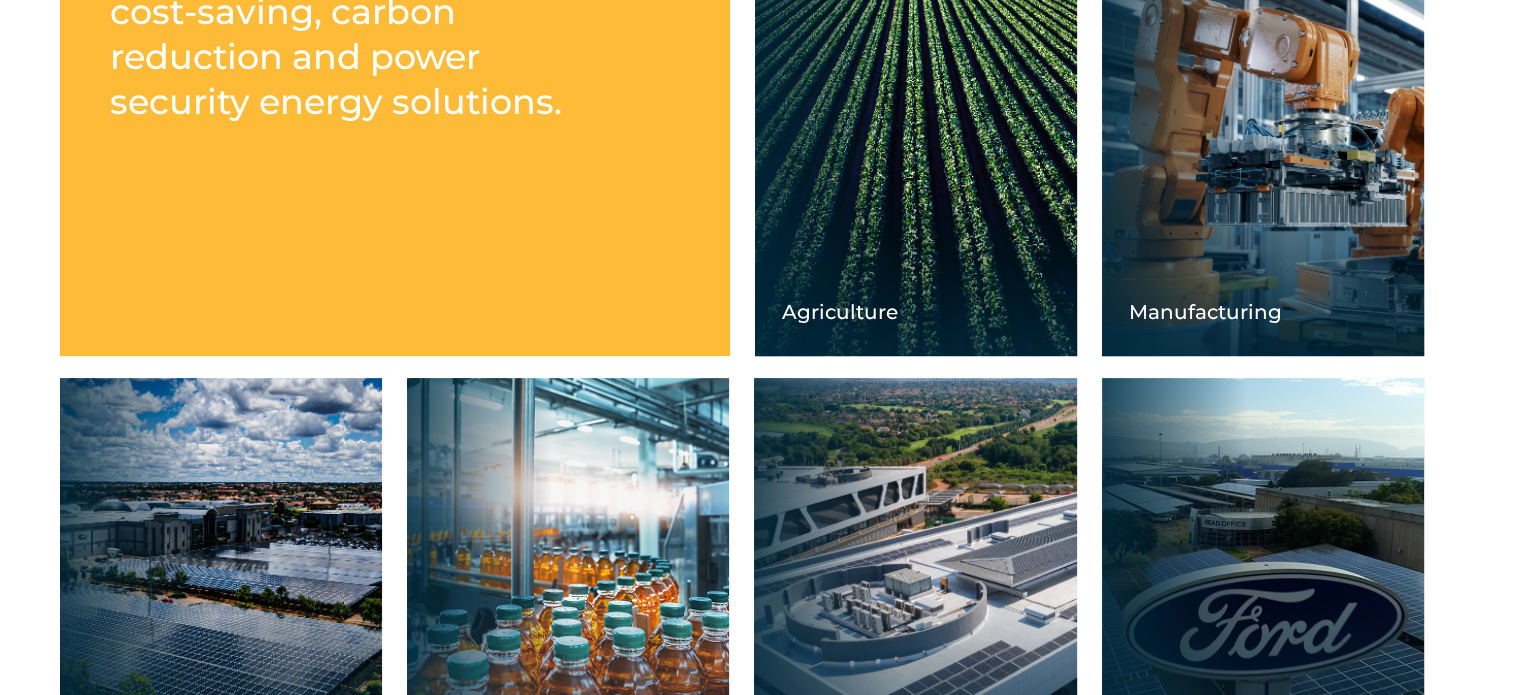 click on "Manufacturing" at bounding box center [1276, 312] 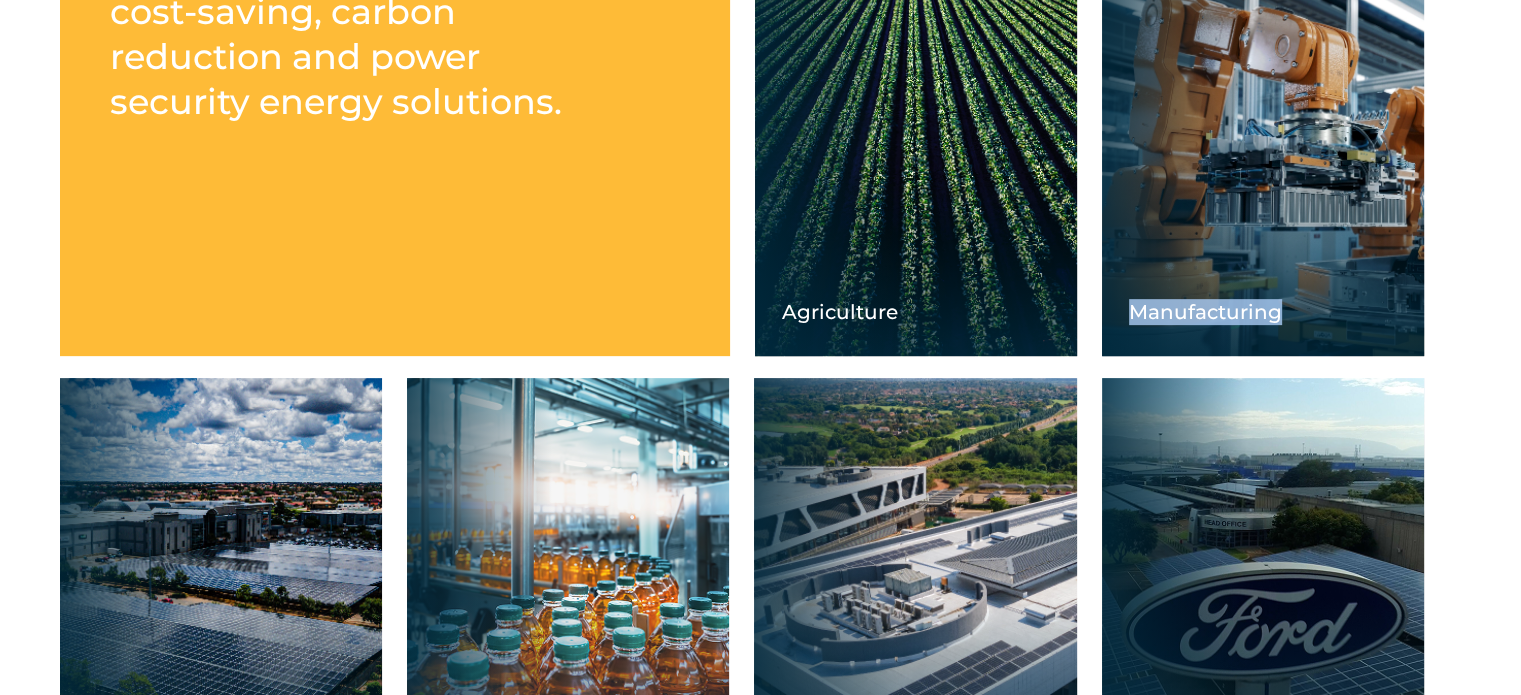 click on "Manufacturing" at bounding box center [1276, 312] 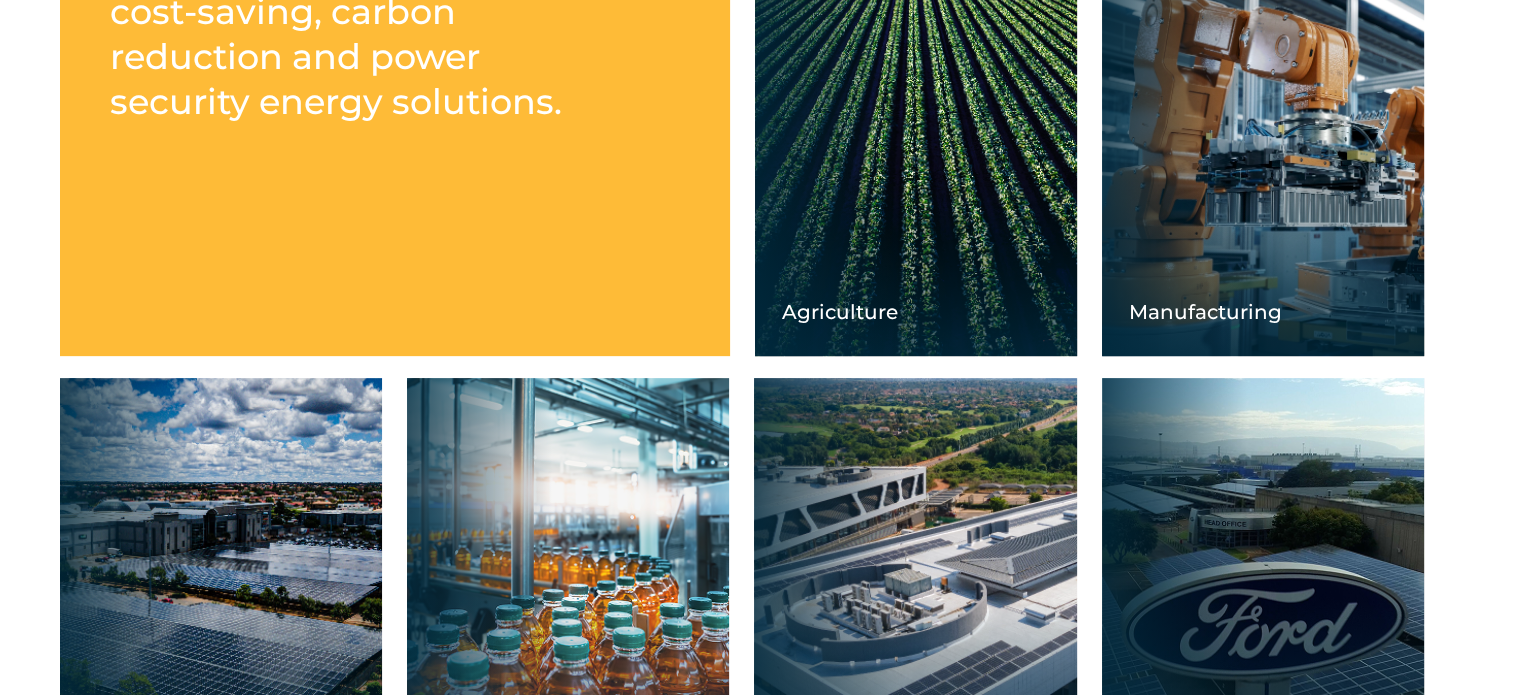click on "Manufacturing" at bounding box center [1263, 156] 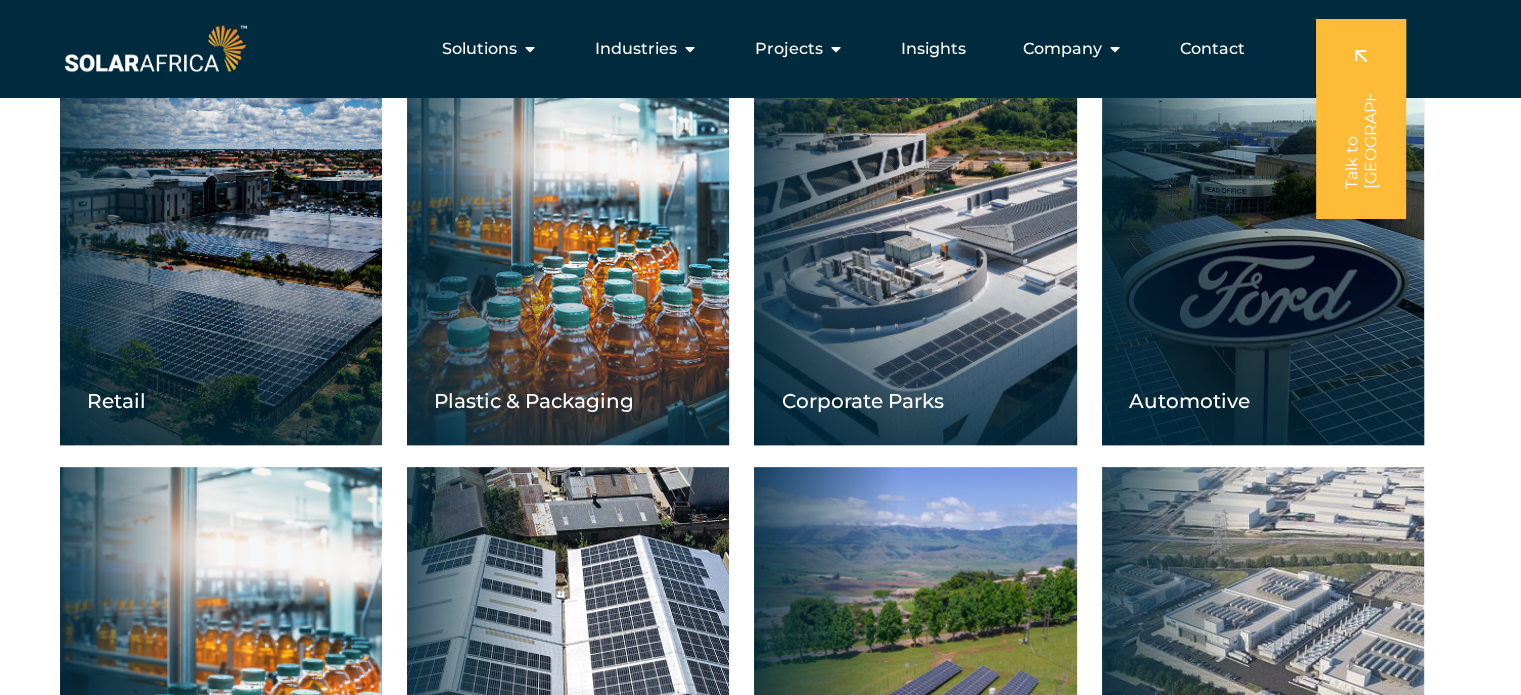 scroll, scrollTop: 1000, scrollLeft: 0, axis: vertical 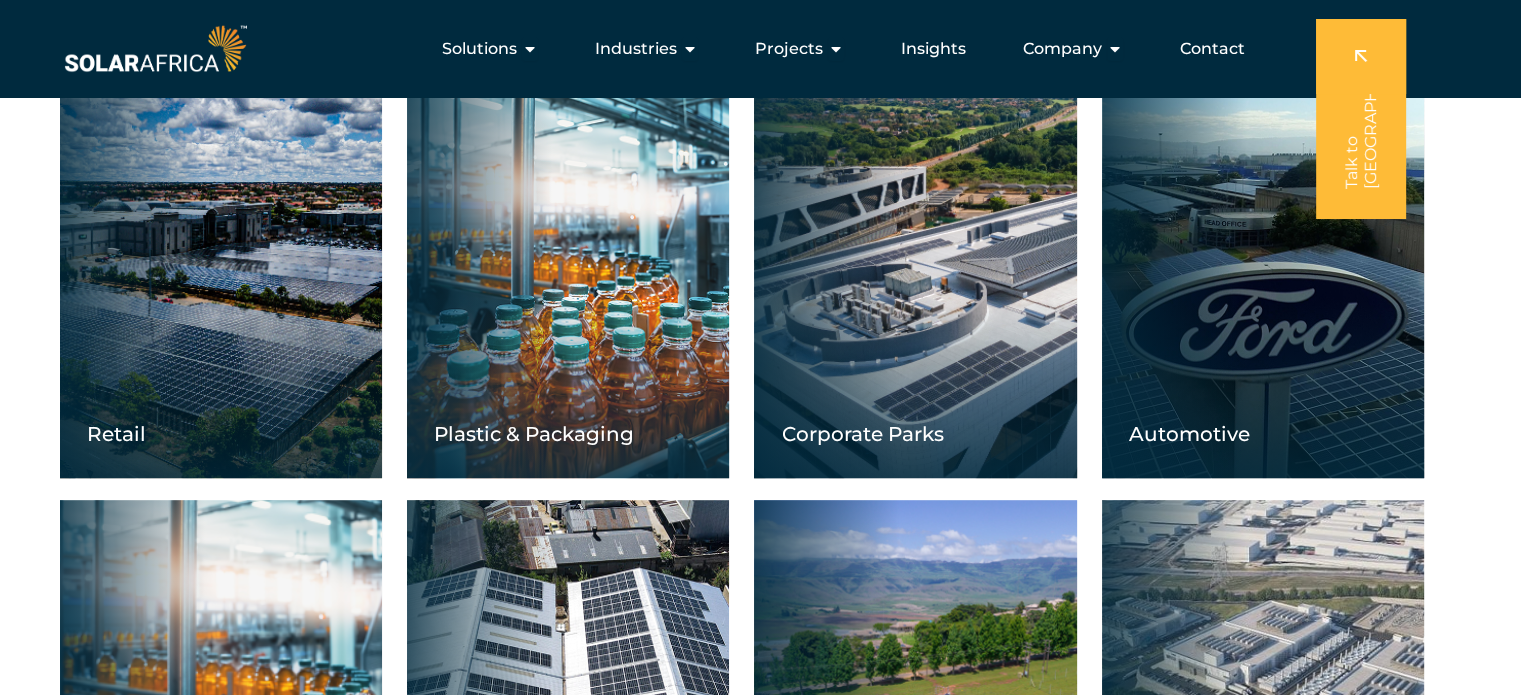 click on "Corporate Parks" at bounding box center [915, 278] 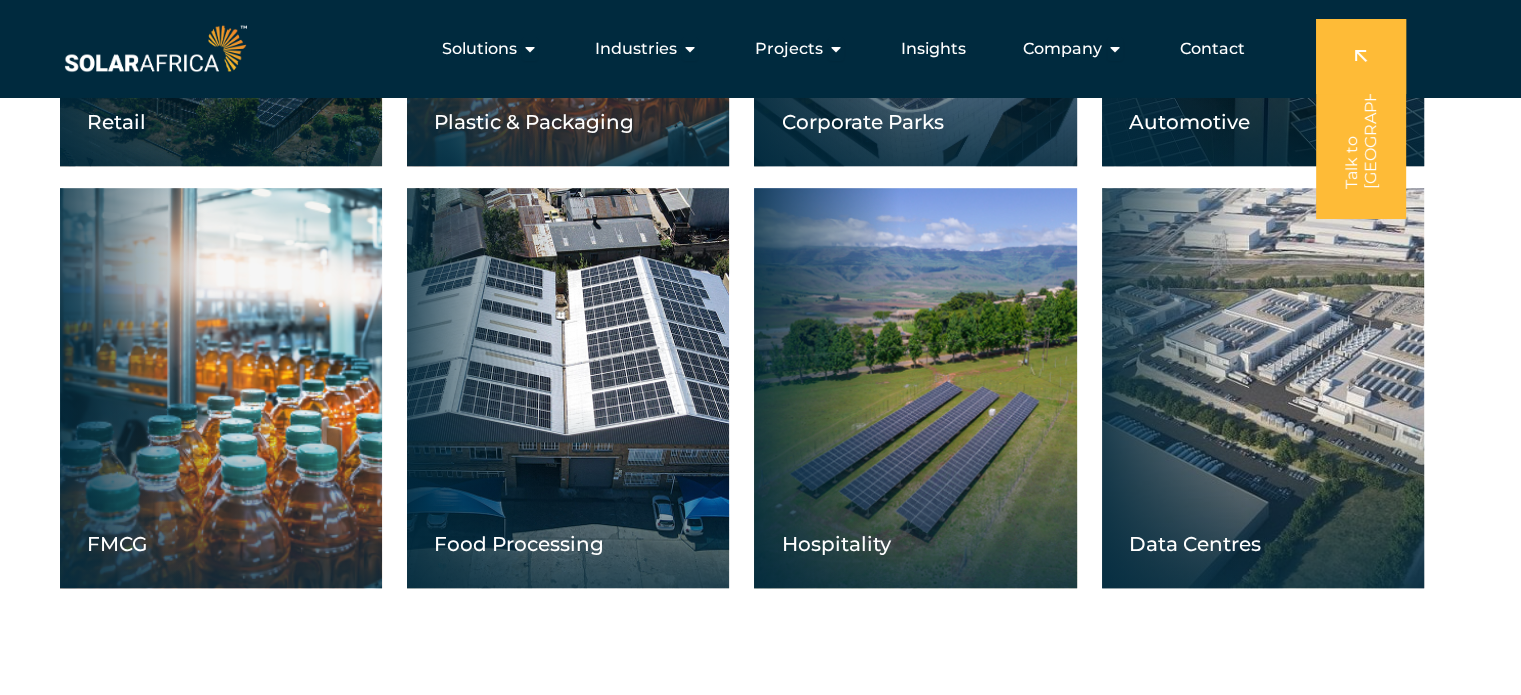 scroll, scrollTop: 1300, scrollLeft: 0, axis: vertical 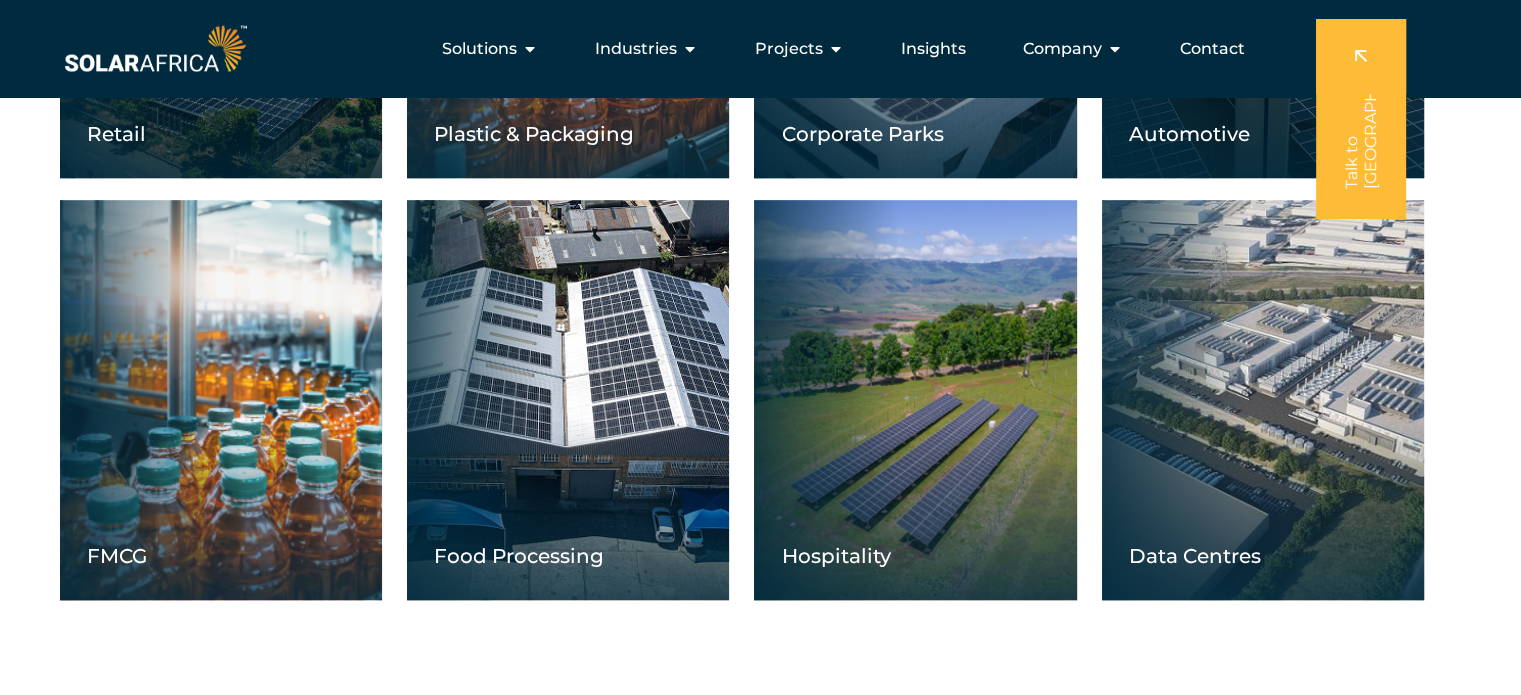 click on "Hospitality" at bounding box center (915, 400) 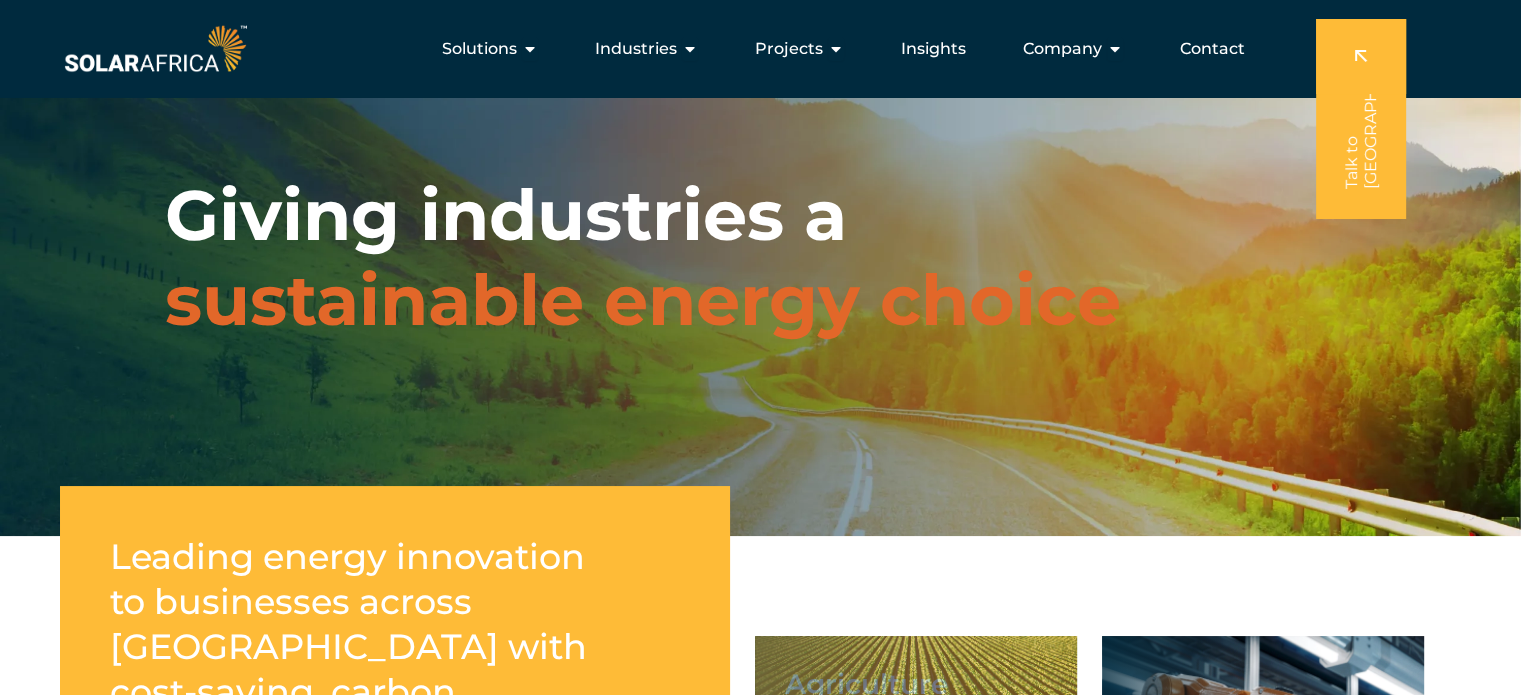 scroll, scrollTop: 0, scrollLeft: 0, axis: both 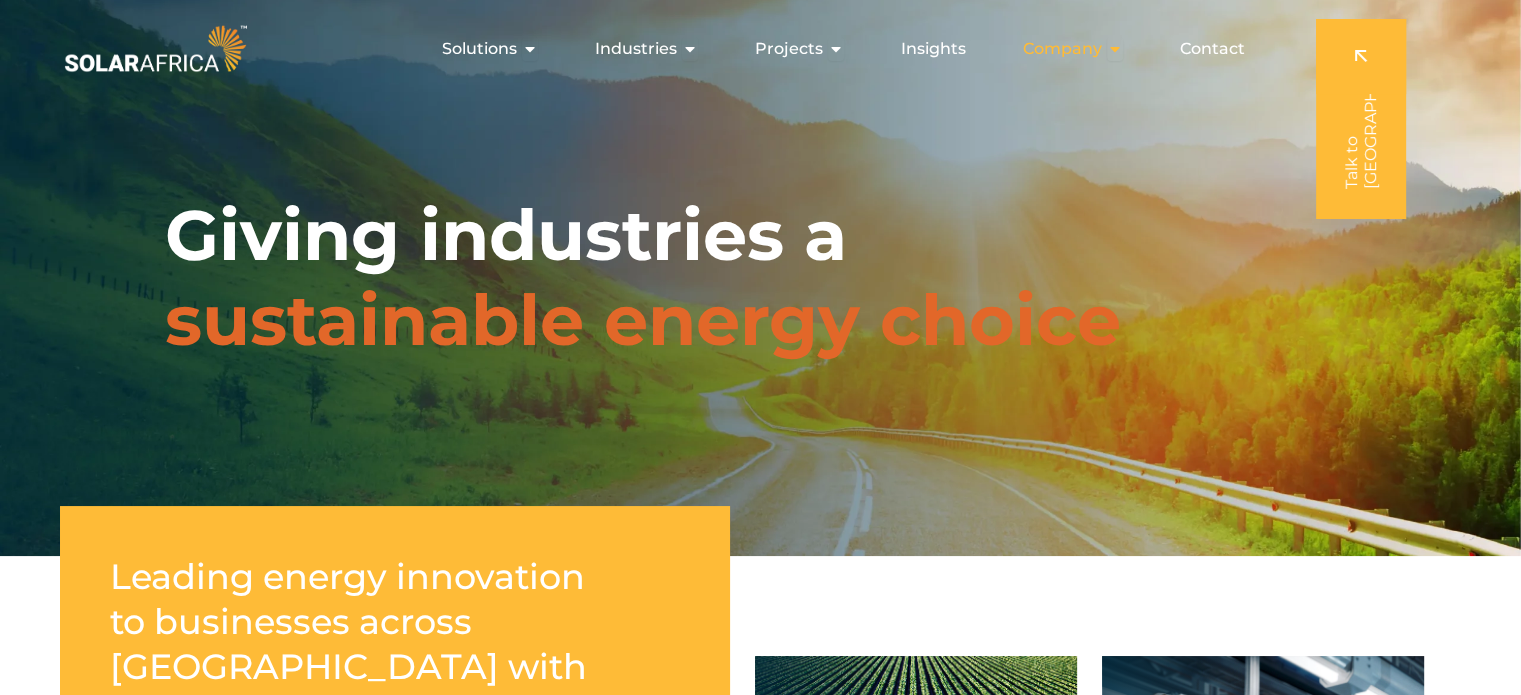 click on "Company" at bounding box center [1062, 49] 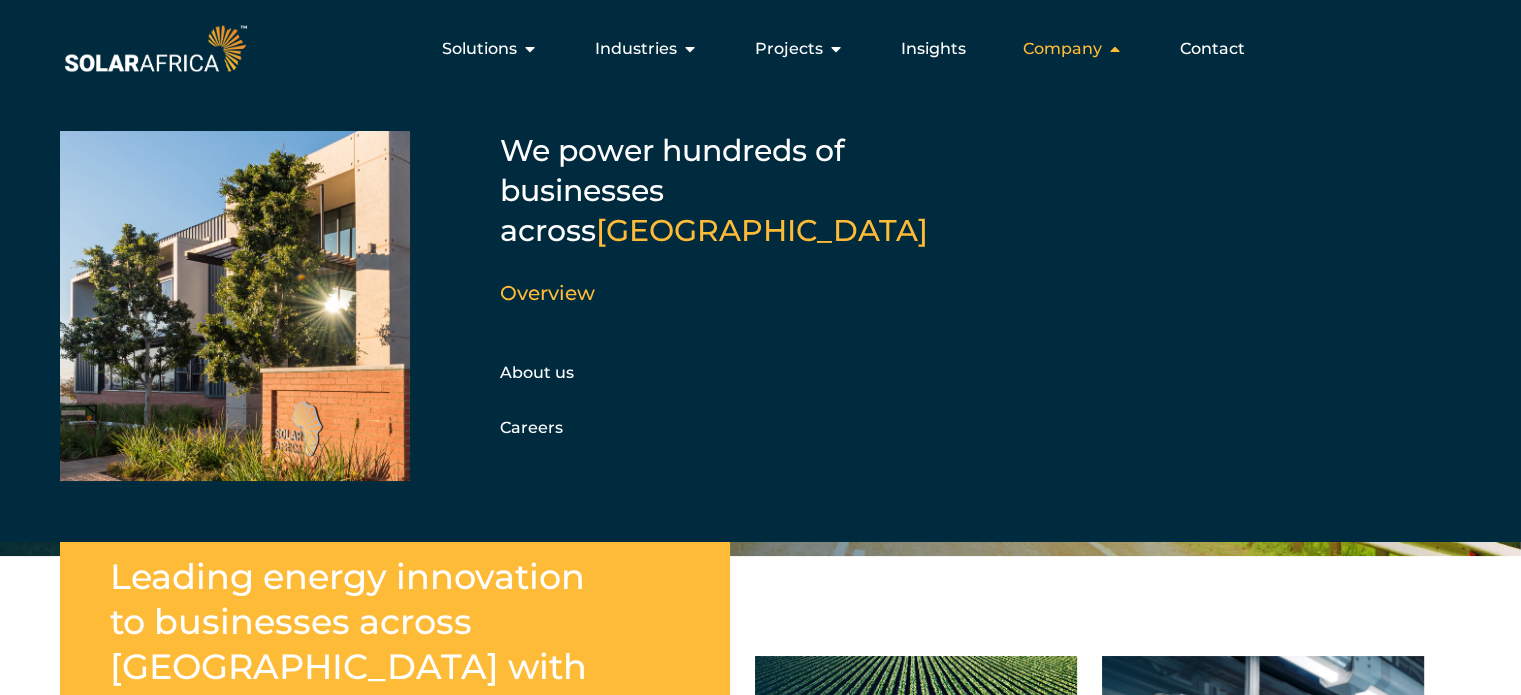 click on "Company" at bounding box center [1062, 49] 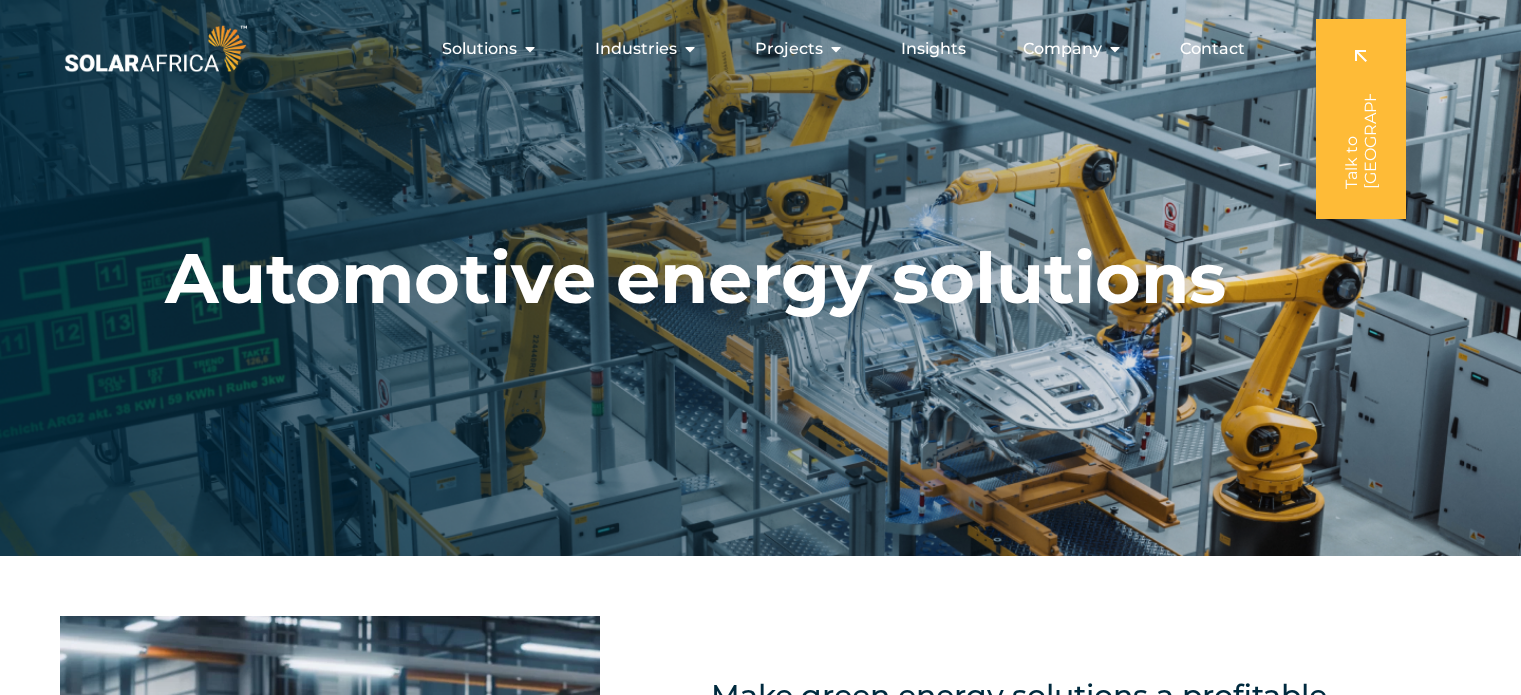 scroll, scrollTop: 0, scrollLeft: 0, axis: both 